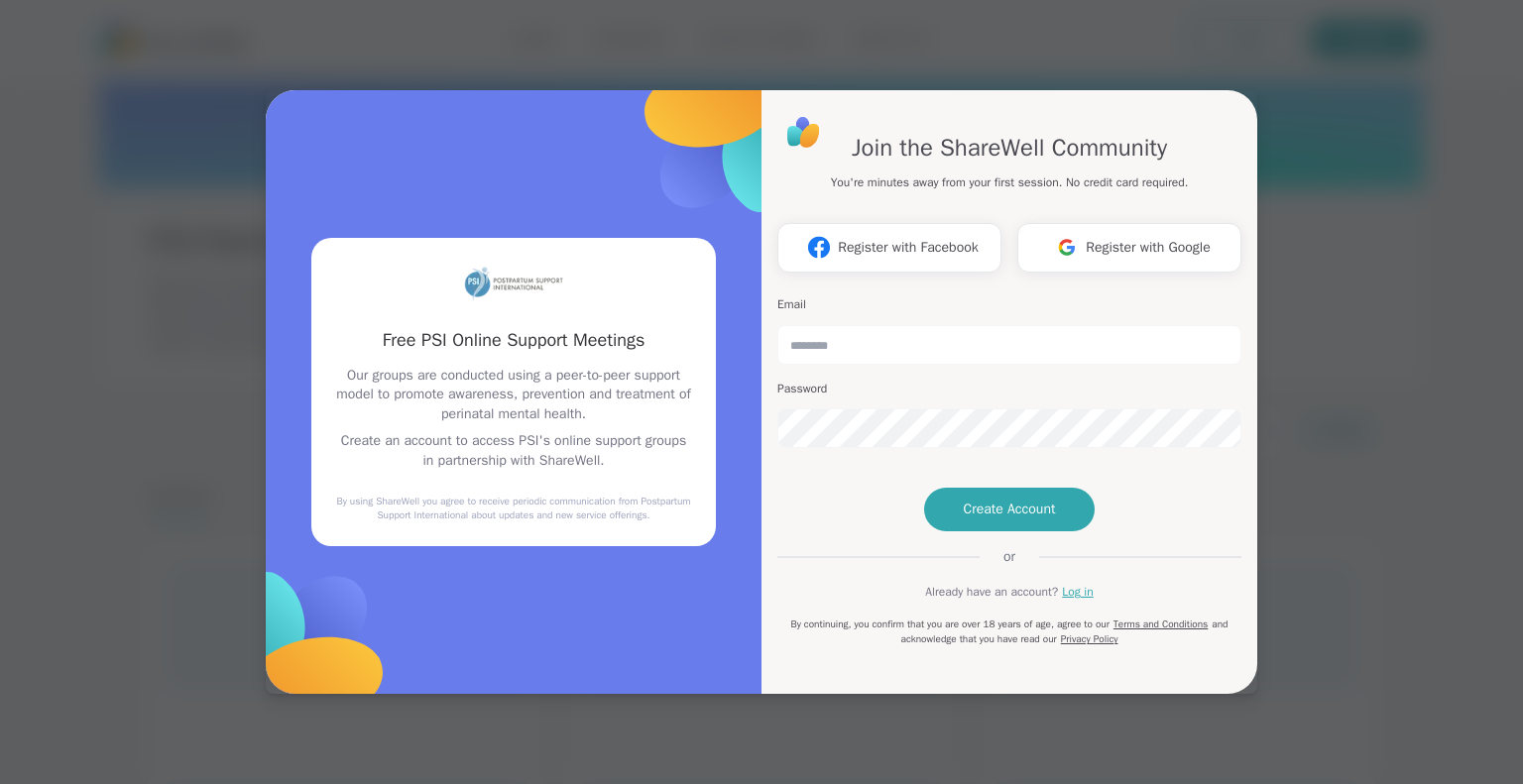 scroll, scrollTop: 0, scrollLeft: 0, axis: both 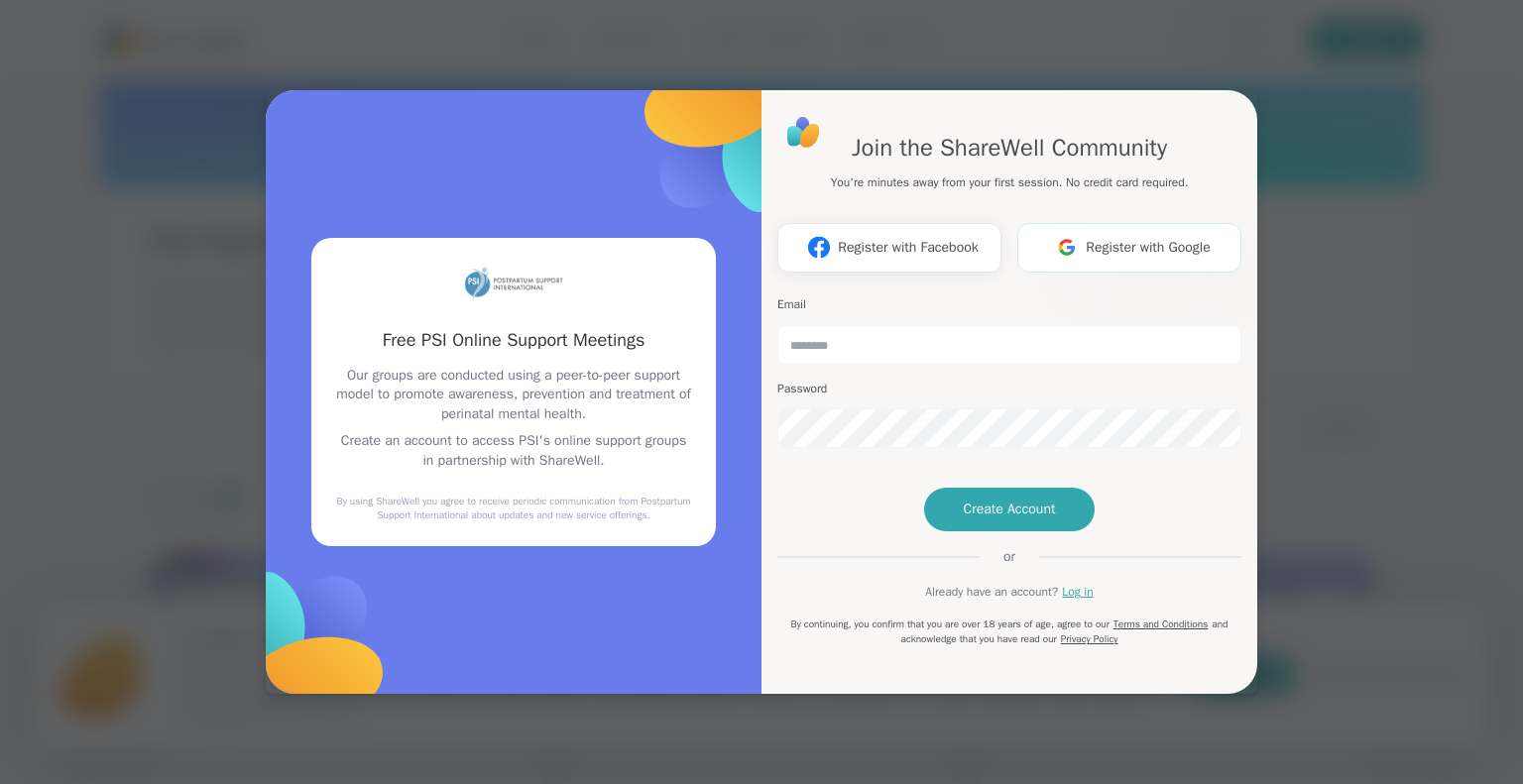 click on "Register with Google" at bounding box center (1148, 247) 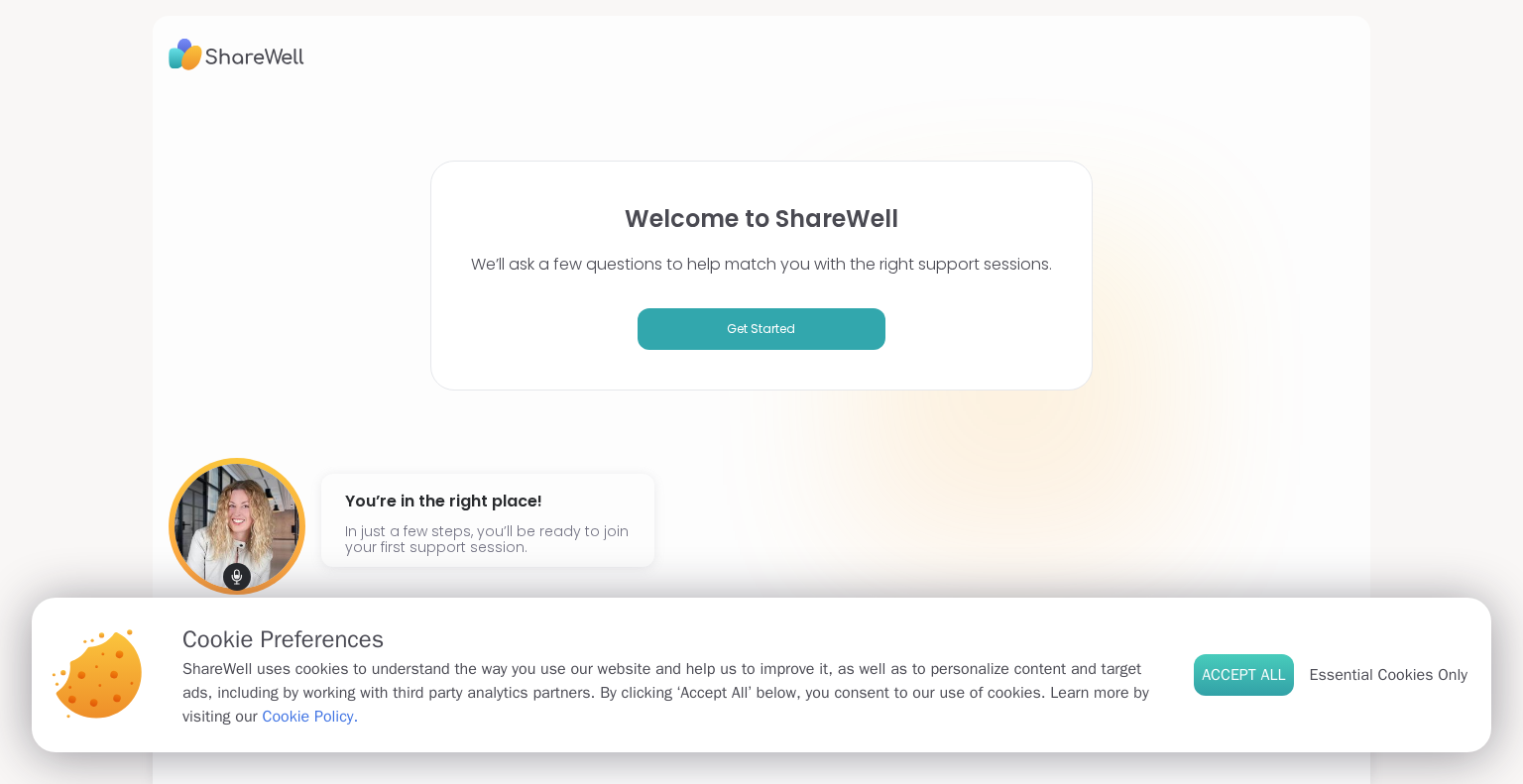 click on "Accept All" at bounding box center (1243, 675) 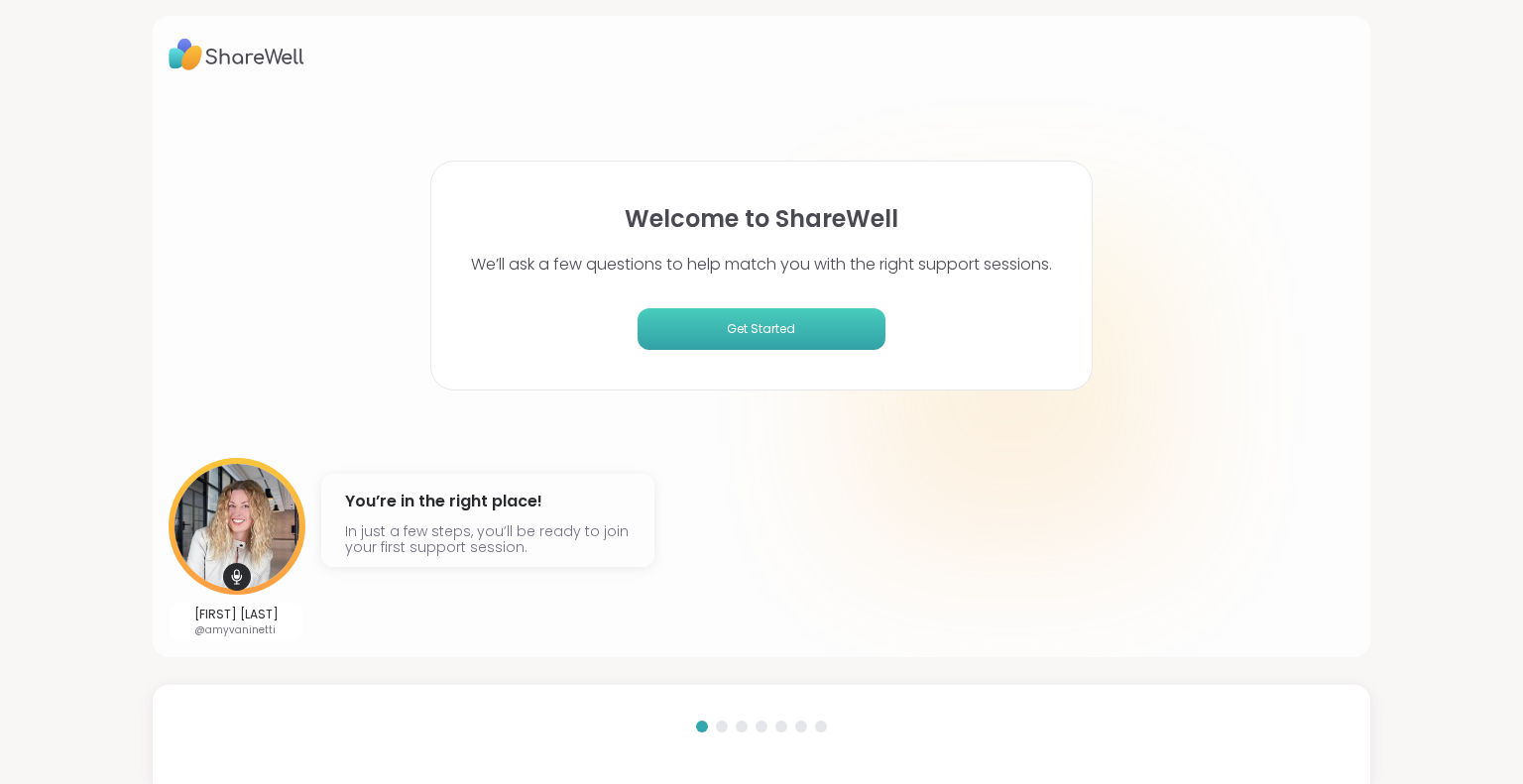 click on "Get Started" at bounding box center [762, 329] 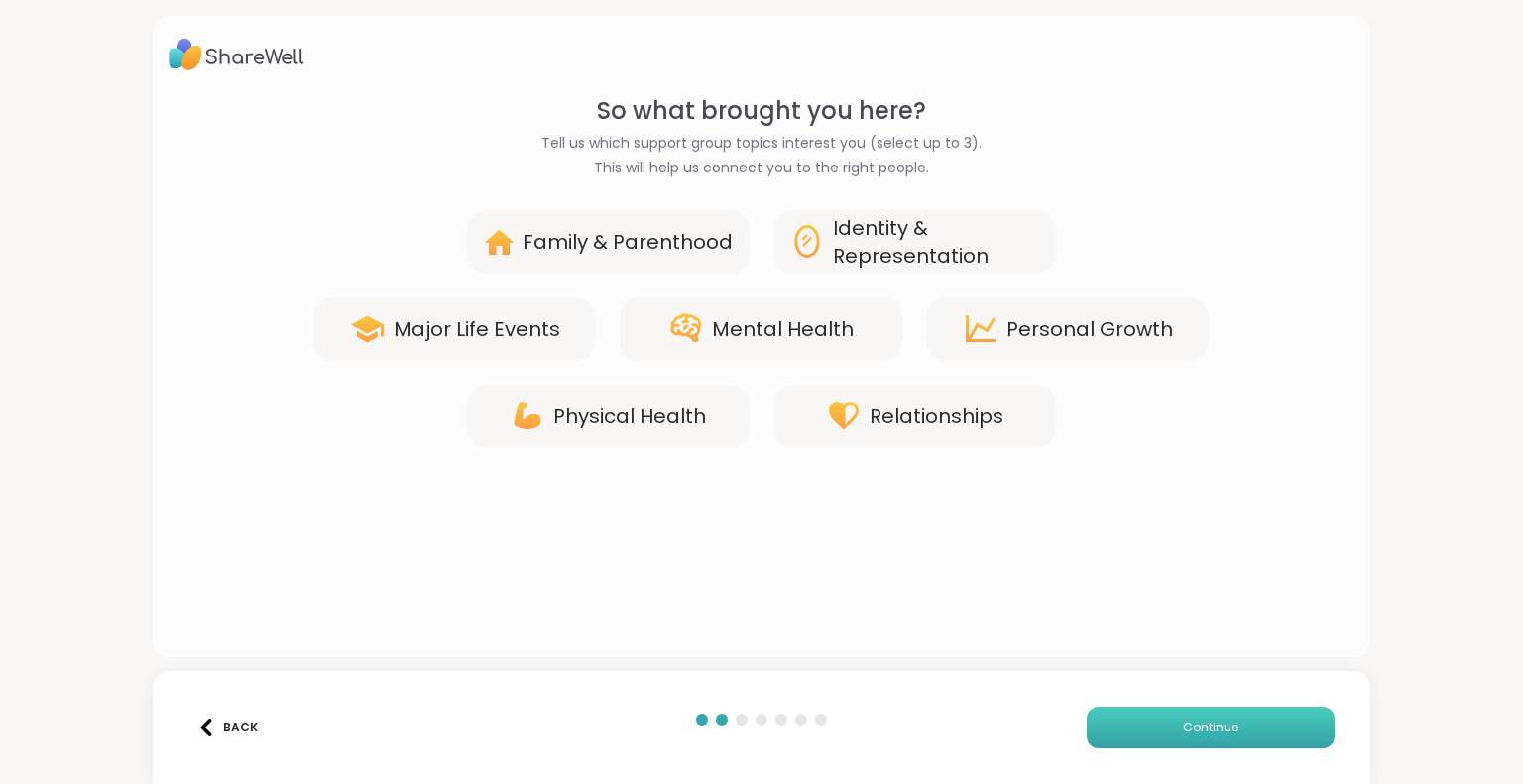 click on "Continue" at bounding box center (1211, 728) 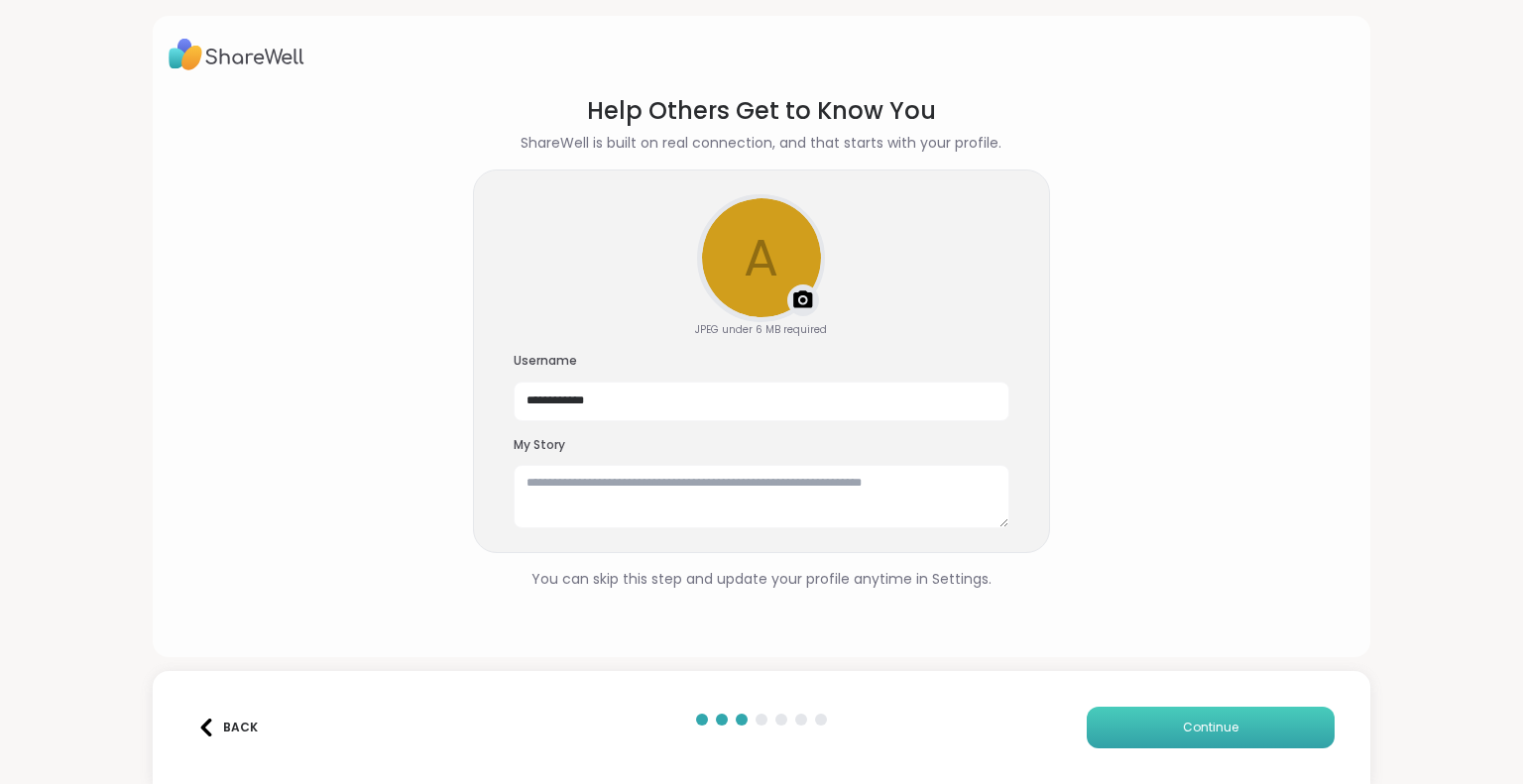click on "Continue" at bounding box center (1211, 728) 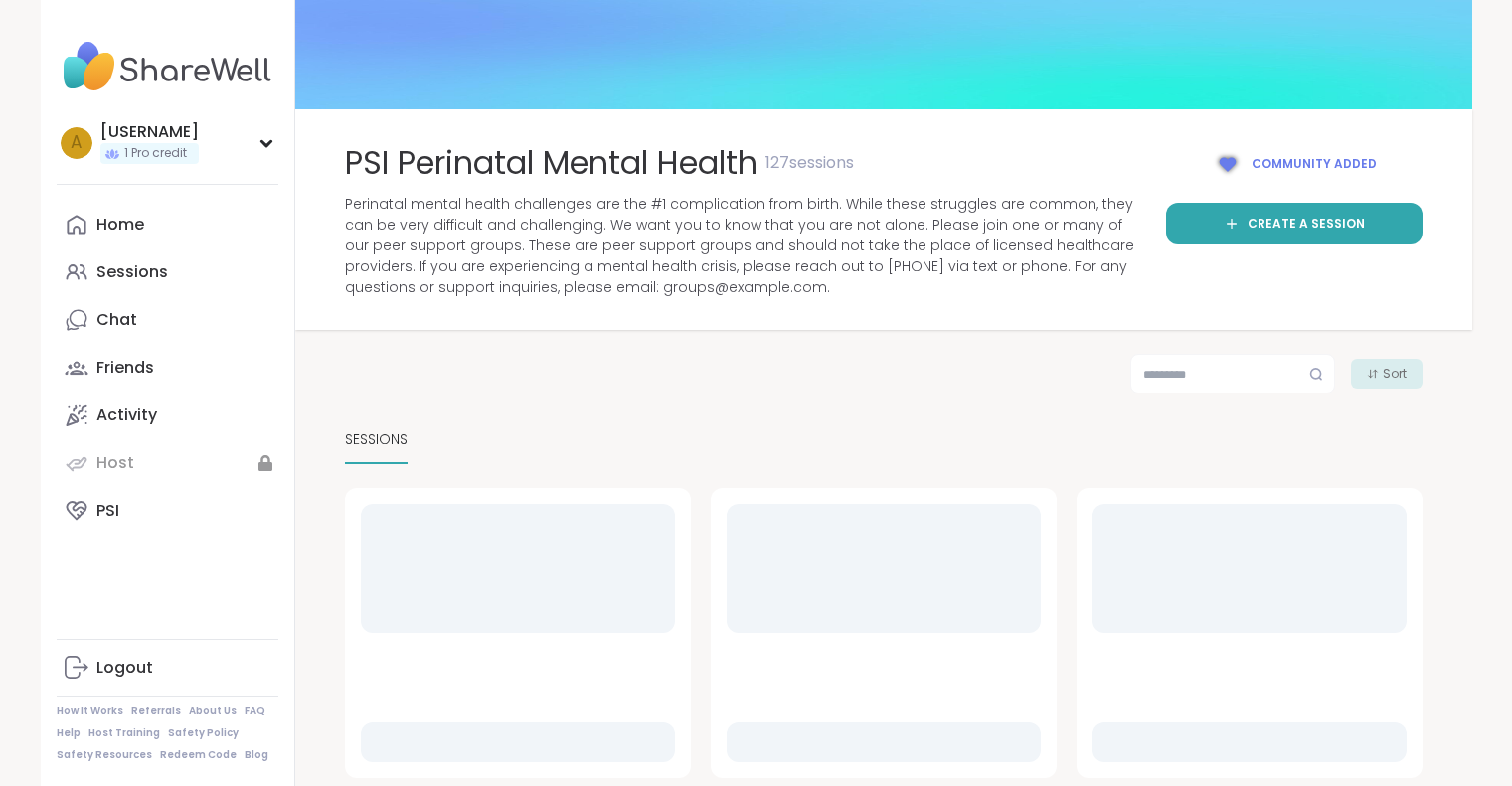 scroll, scrollTop: 0, scrollLeft: 0, axis: both 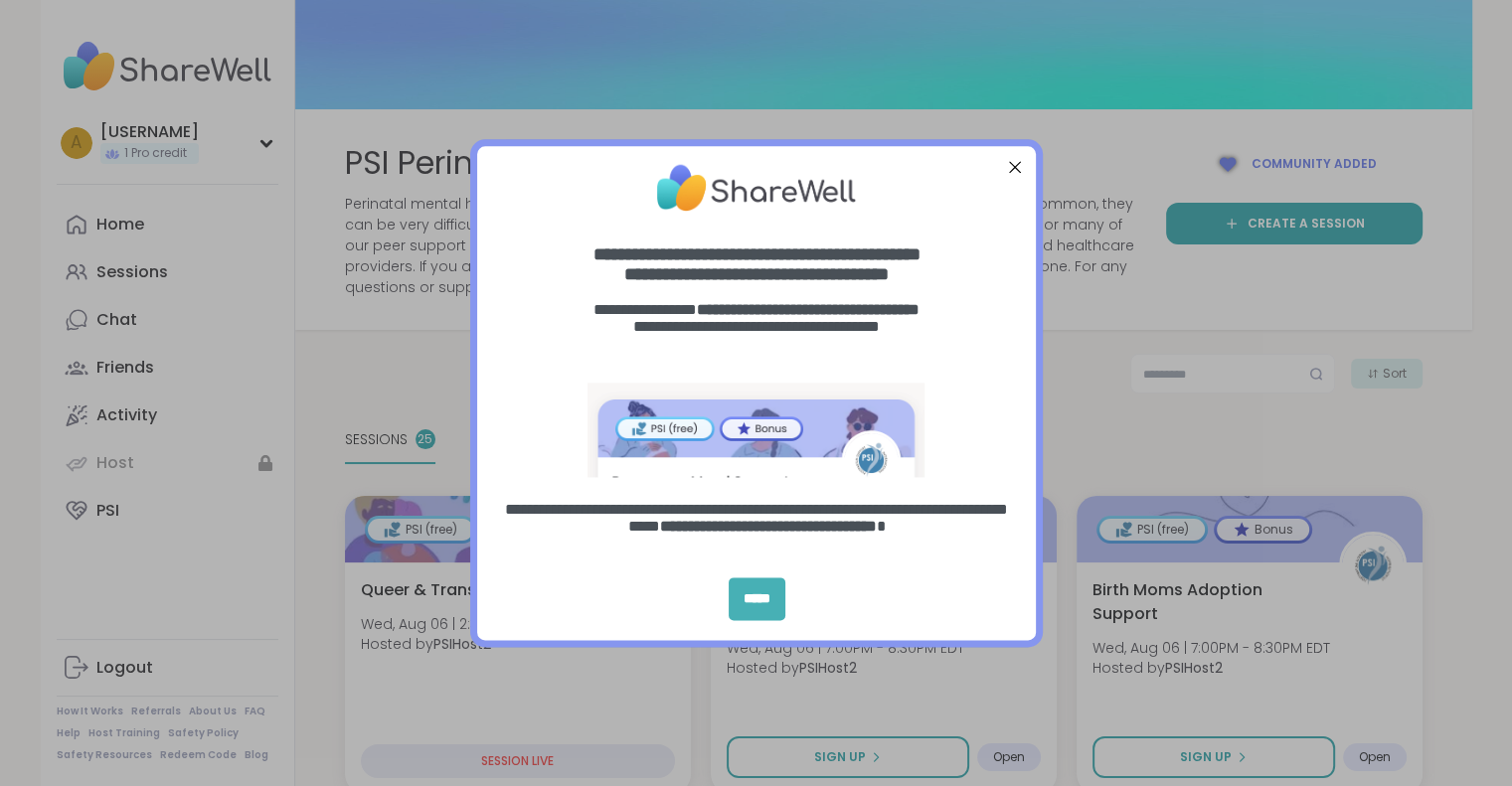 click on "*****" at bounding box center (756, 598) 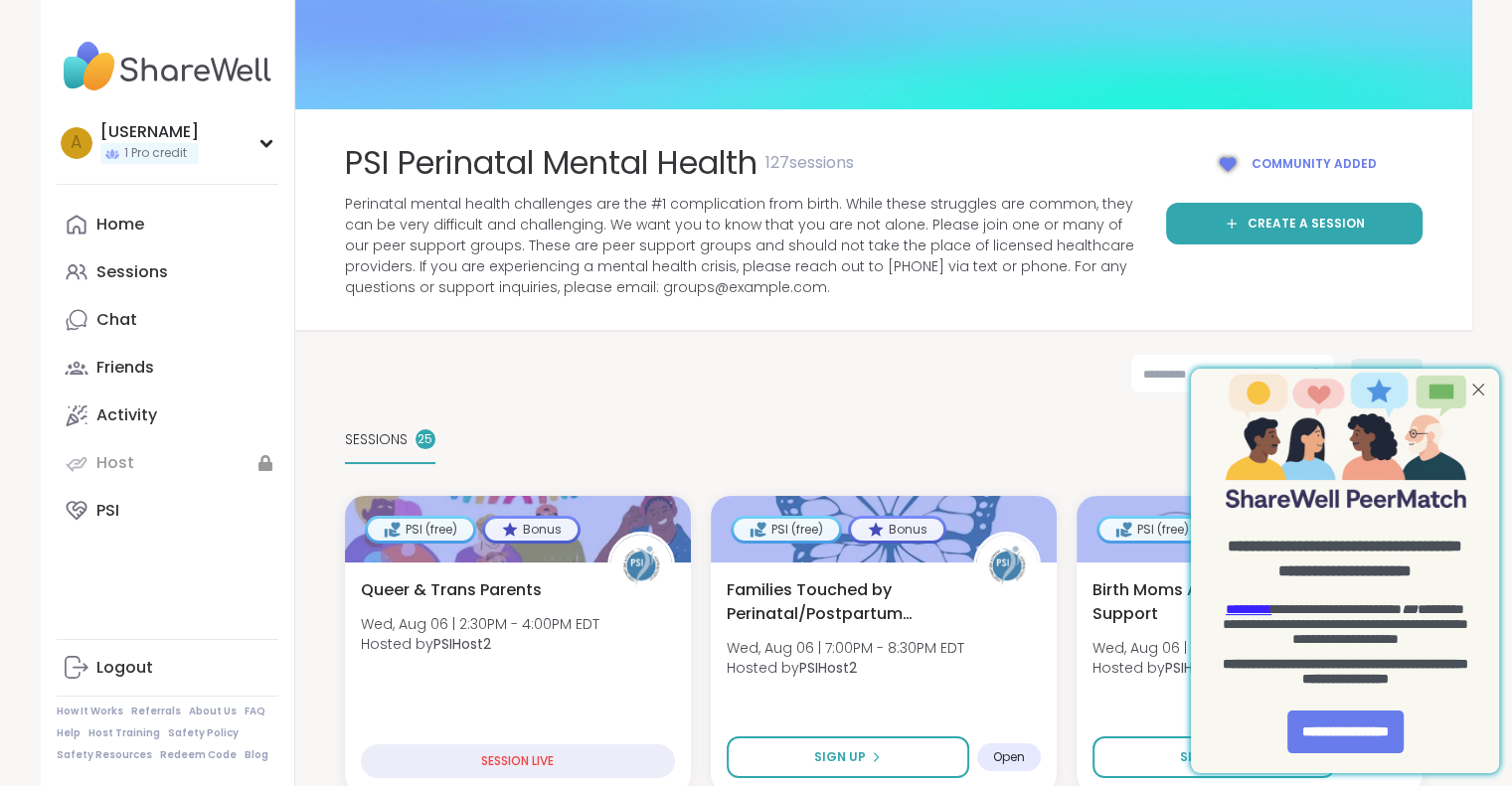 scroll, scrollTop: 0, scrollLeft: 0, axis: both 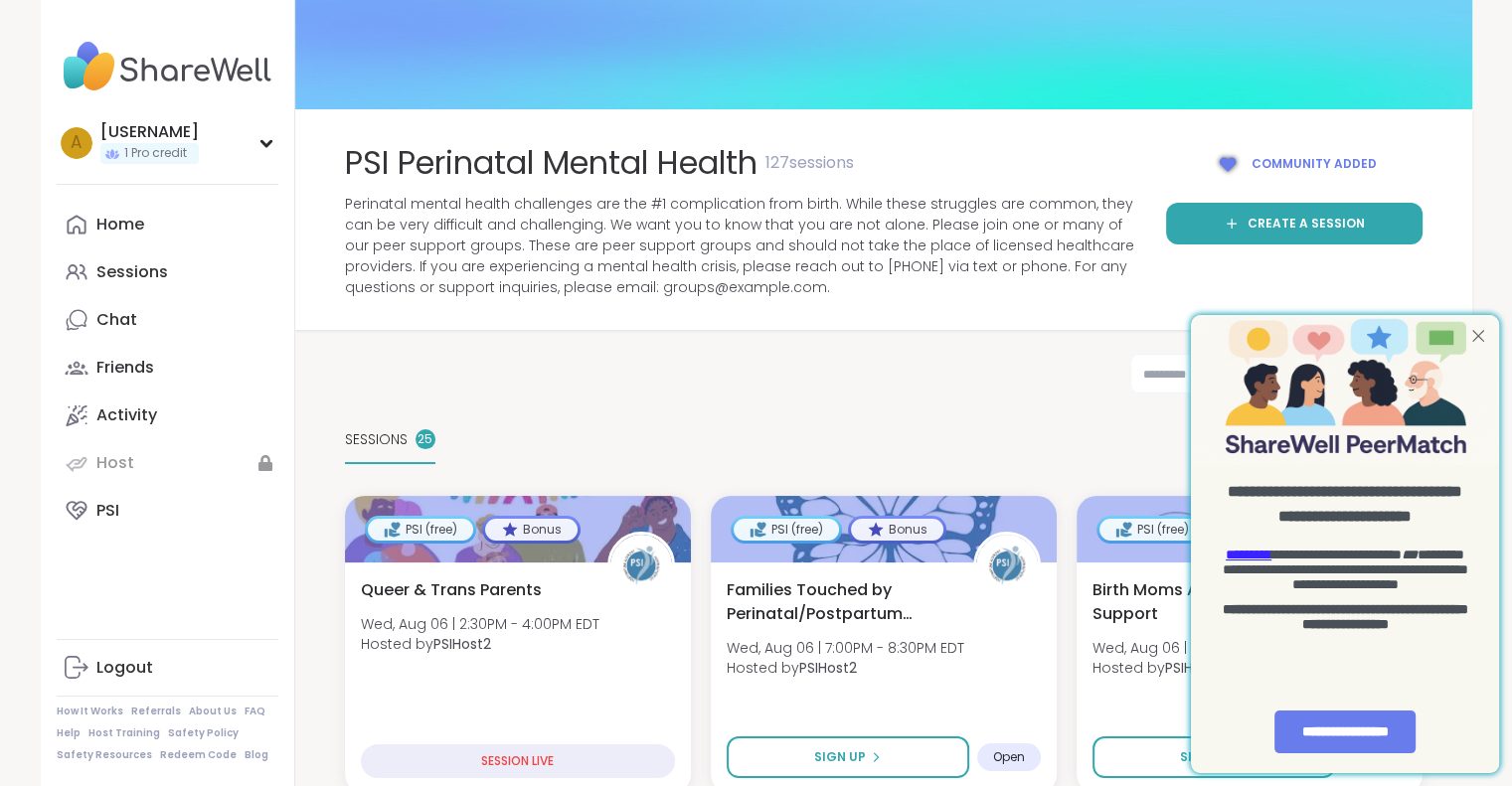 click at bounding box center (1478, 335) 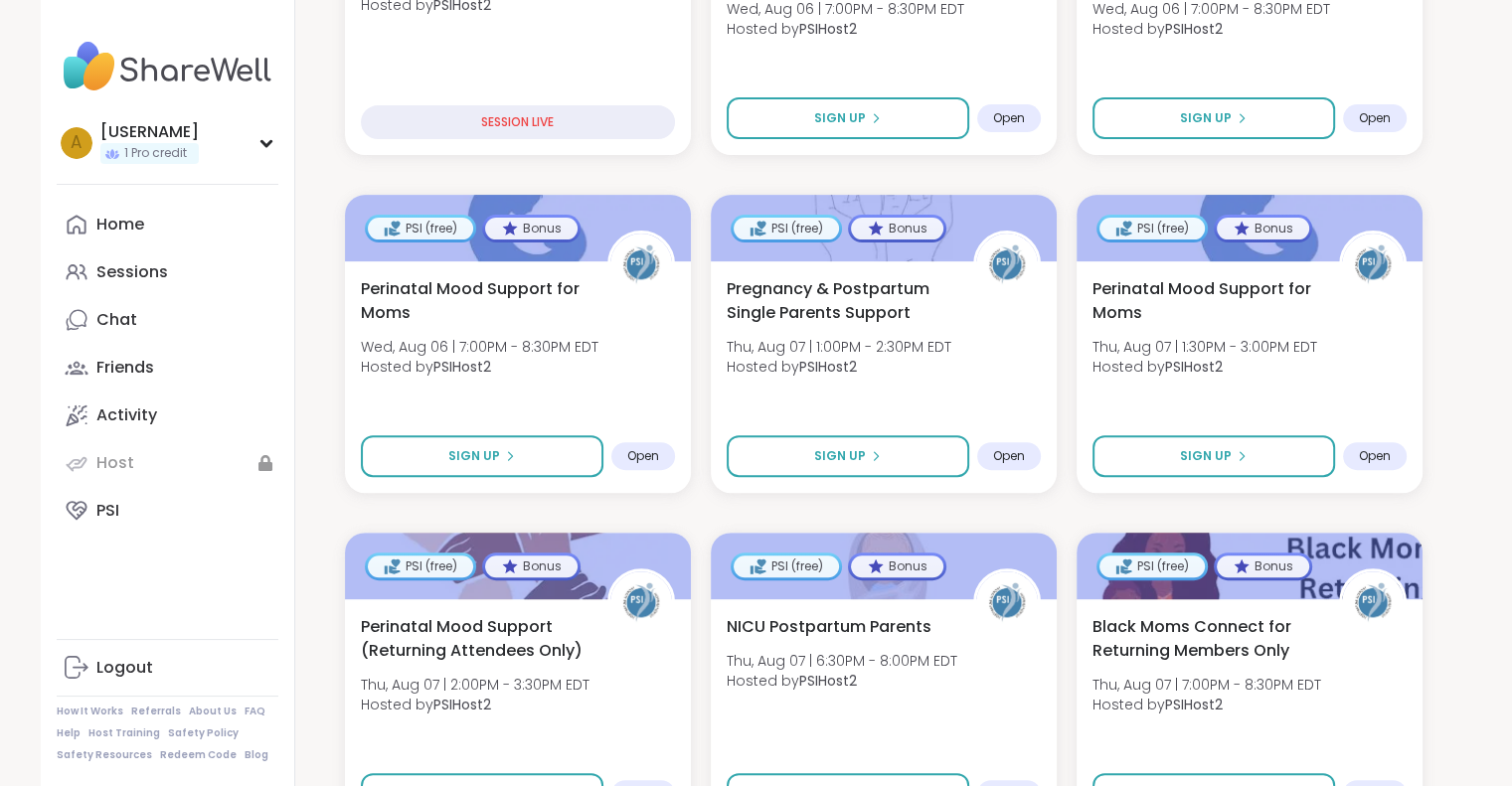 scroll, scrollTop: 638, scrollLeft: 0, axis: vertical 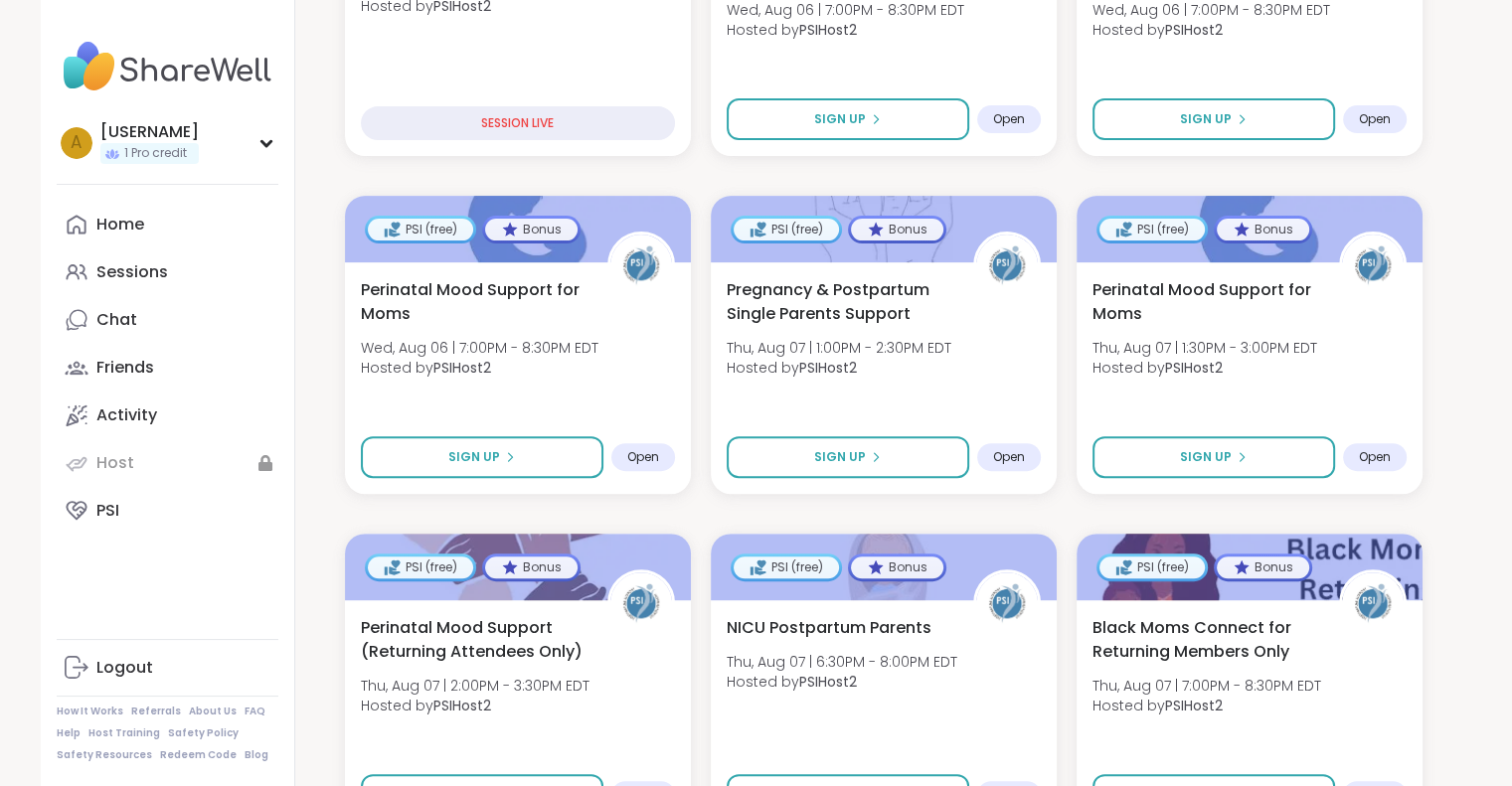 click on "PSI (free) Bonus Queer & Trans Parents Wed, Aug 06 | 2:30PM - 4:00PM EDT Hosted by  PSIHost2 SESSION LIVE PSI (free) Bonus Families Touched by Perinatal/Postpartum Psychosis Wed, Aug 06 | 7:00PM - 8:30PM EDT Hosted by  PSIHost2 Sign Up Open PSI (free) Bonus Birth Moms Adoption Support Wed, Aug 06 | 7:00PM - 8:30PM EDT Hosted by  PSIHost2 Sign Up Open PSI (free) Bonus Perinatal Mood Support for Moms Wed, Aug 06 | 7:00PM - 8:30PM EDT Hosted by  PSIHost2 Sign Up Open PSI (free) Bonus Pregnancy & Postpartum Single Parents Support Thu, Aug 07 | 1:00PM - 2:30PM EDT Hosted by  PSIHost2 Sign Up Open PSI (free) Bonus Perinatal Mood Support for Moms Thu, Aug 07 | 1:30PM - 3:00PM EDT Hosted by  PSIHost2 Sign Up Open PSI (free) Bonus Perinatal Mood Support (Returning Attendees Only) Thu, Aug 07 | 2:00PM - 3:30PM EDT Hosted by  PSIHost2 Sign Up Open PSI (free) Bonus NICU Postpartum Parents Thu, Aug 07 | 6:30PM - 8:00PM EDT Hosted by  PSIHost2 Sign Up Open PSI (free) Bonus Black Moms Connect for Returning Members Only Open" at bounding box center [884, 1358] 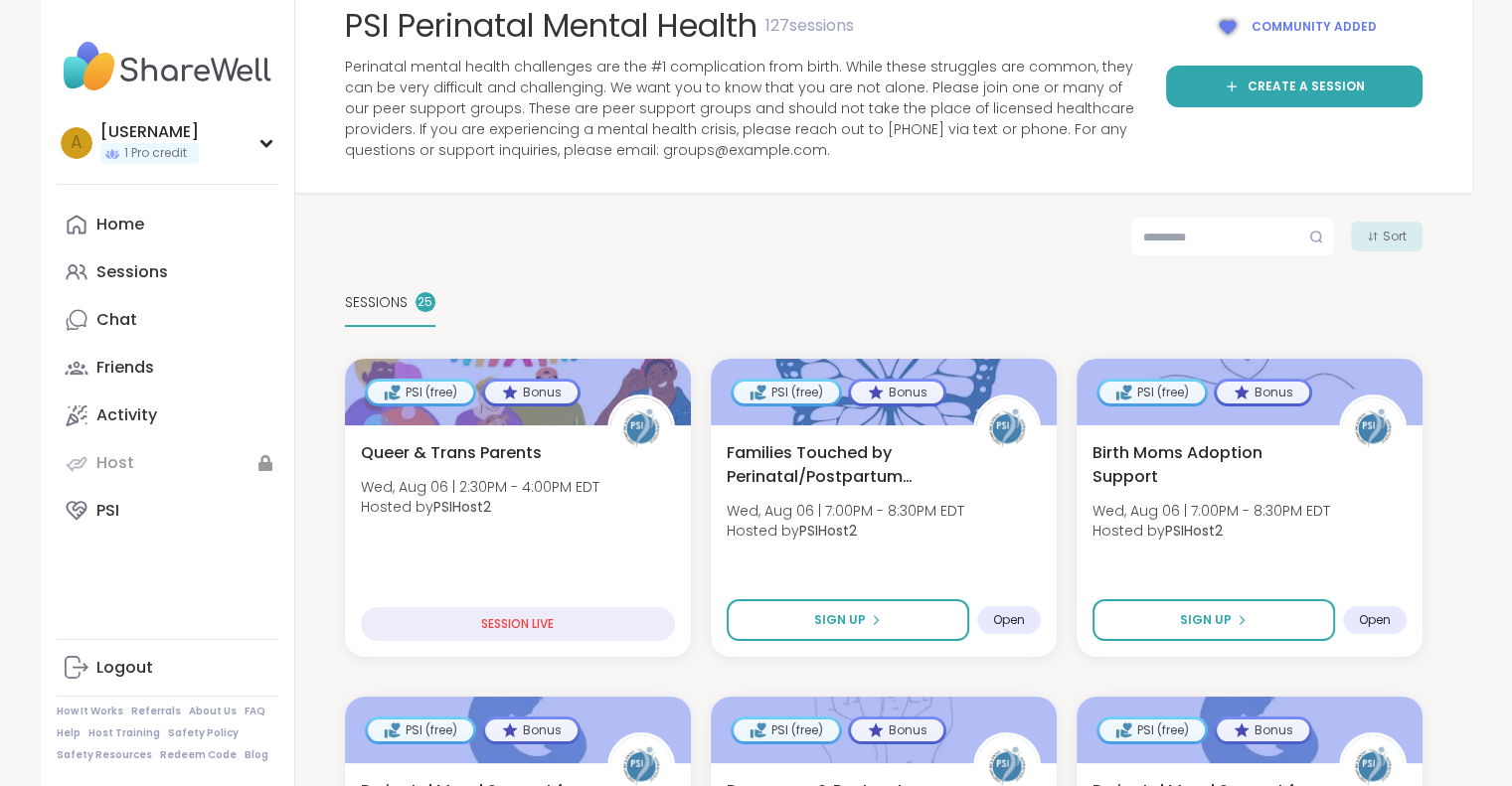 scroll, scrollTop: 0, scrollLeft: 0, axis: both 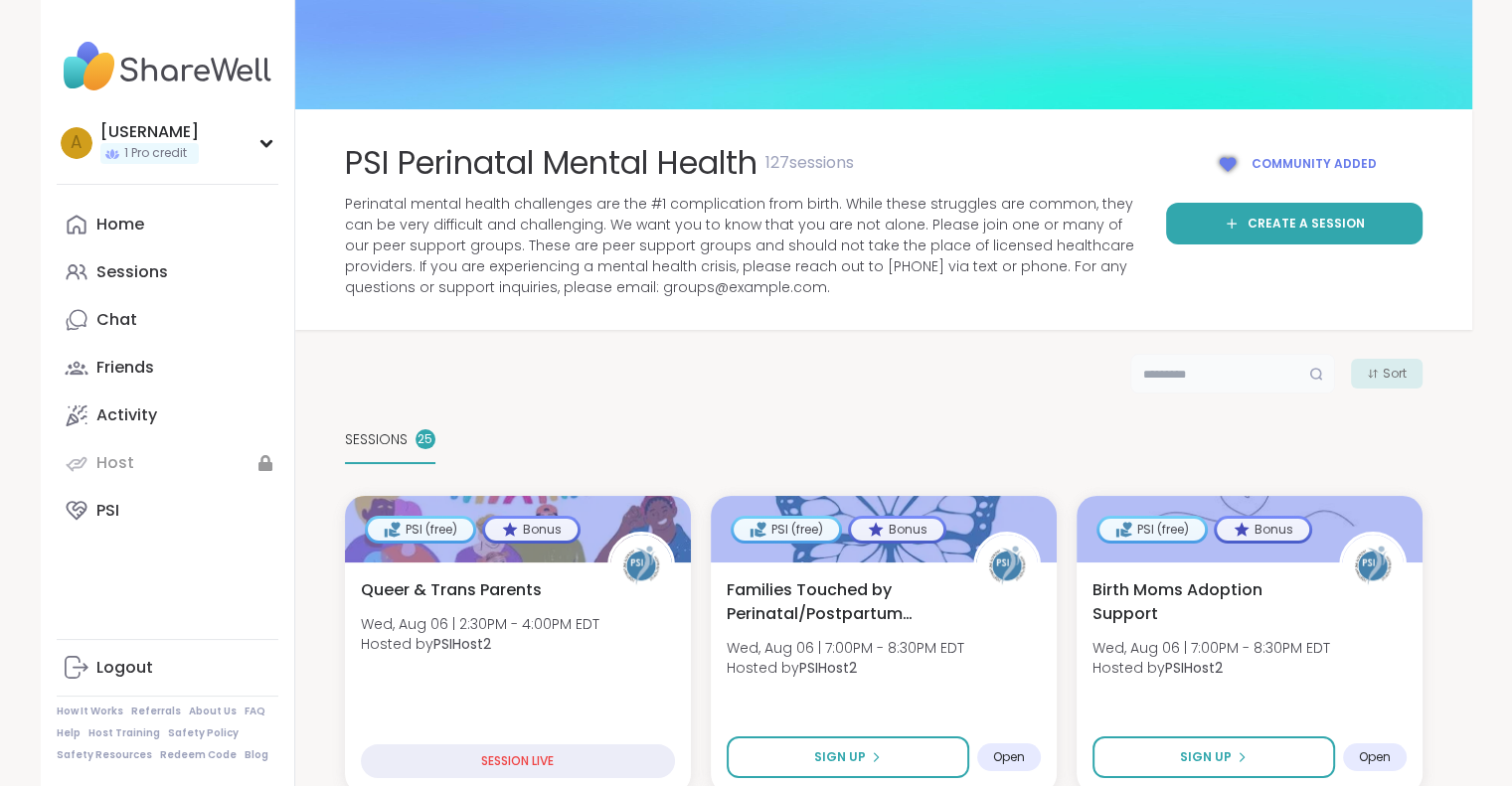 click at bounding box center (1233, 374) 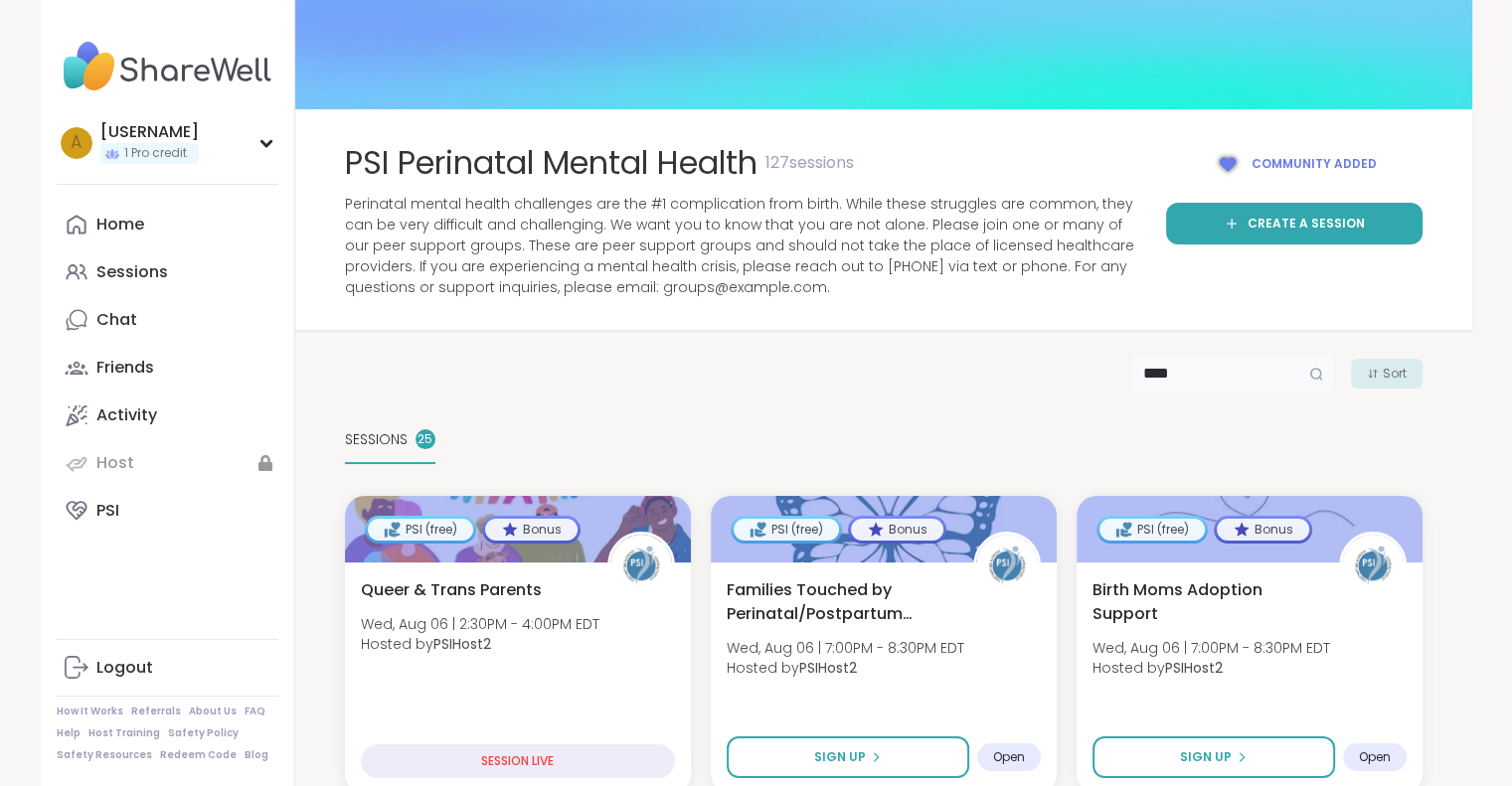type on "****" 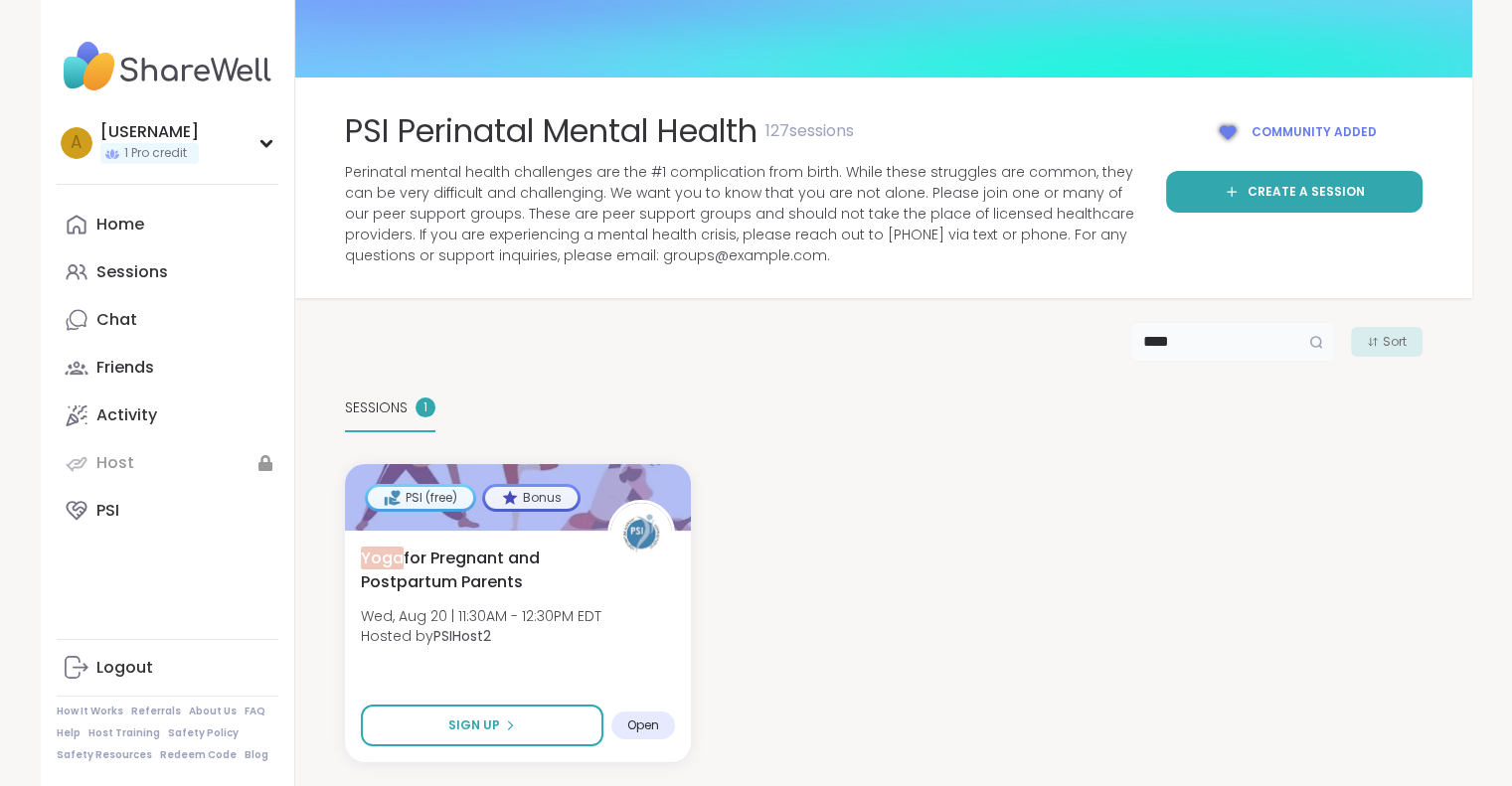 scroll, scrollTop: 71, scrollLeft: 0, axis: vertical 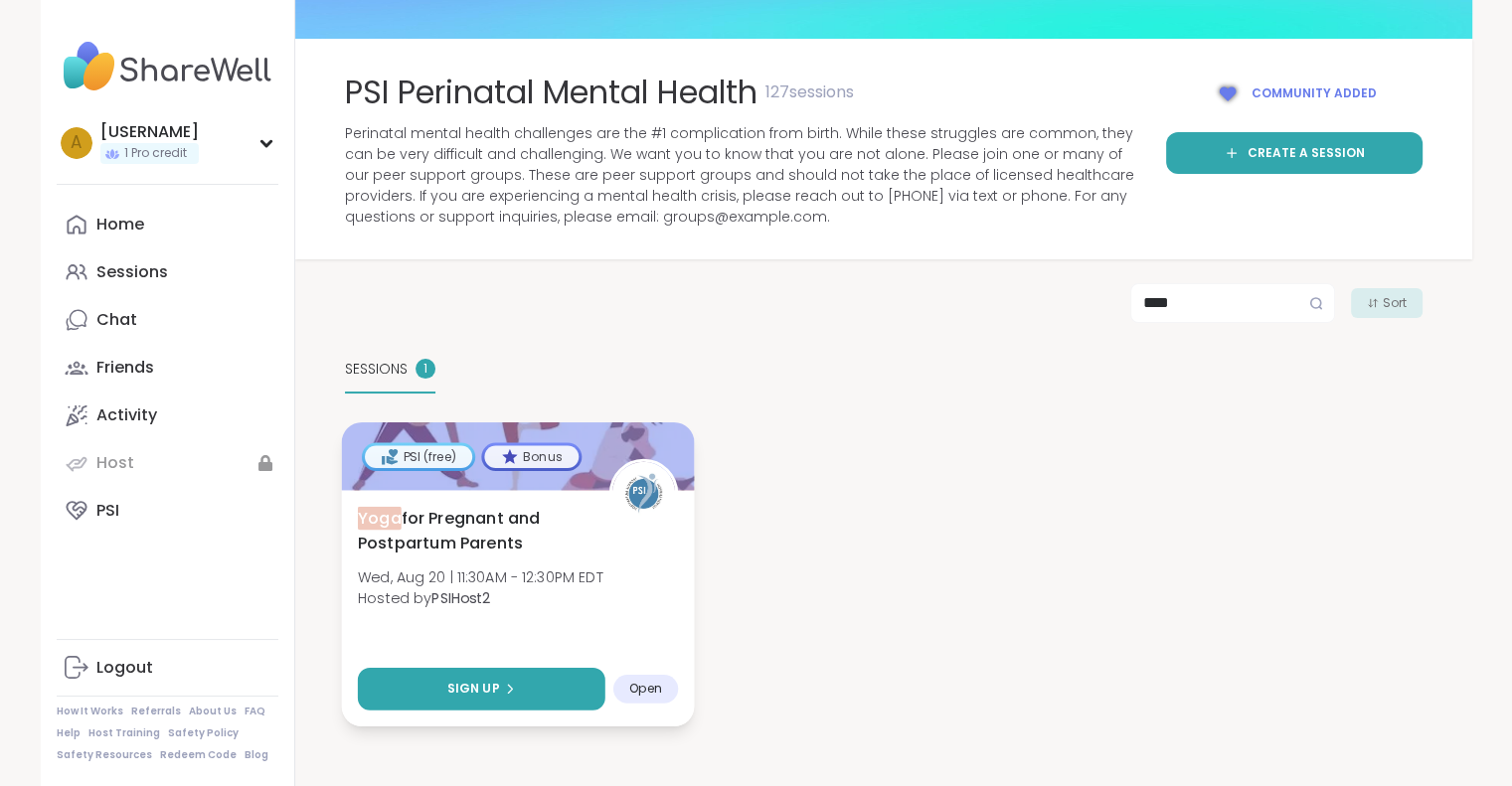 click on "Sign Up" at bounding box center [480, 689] 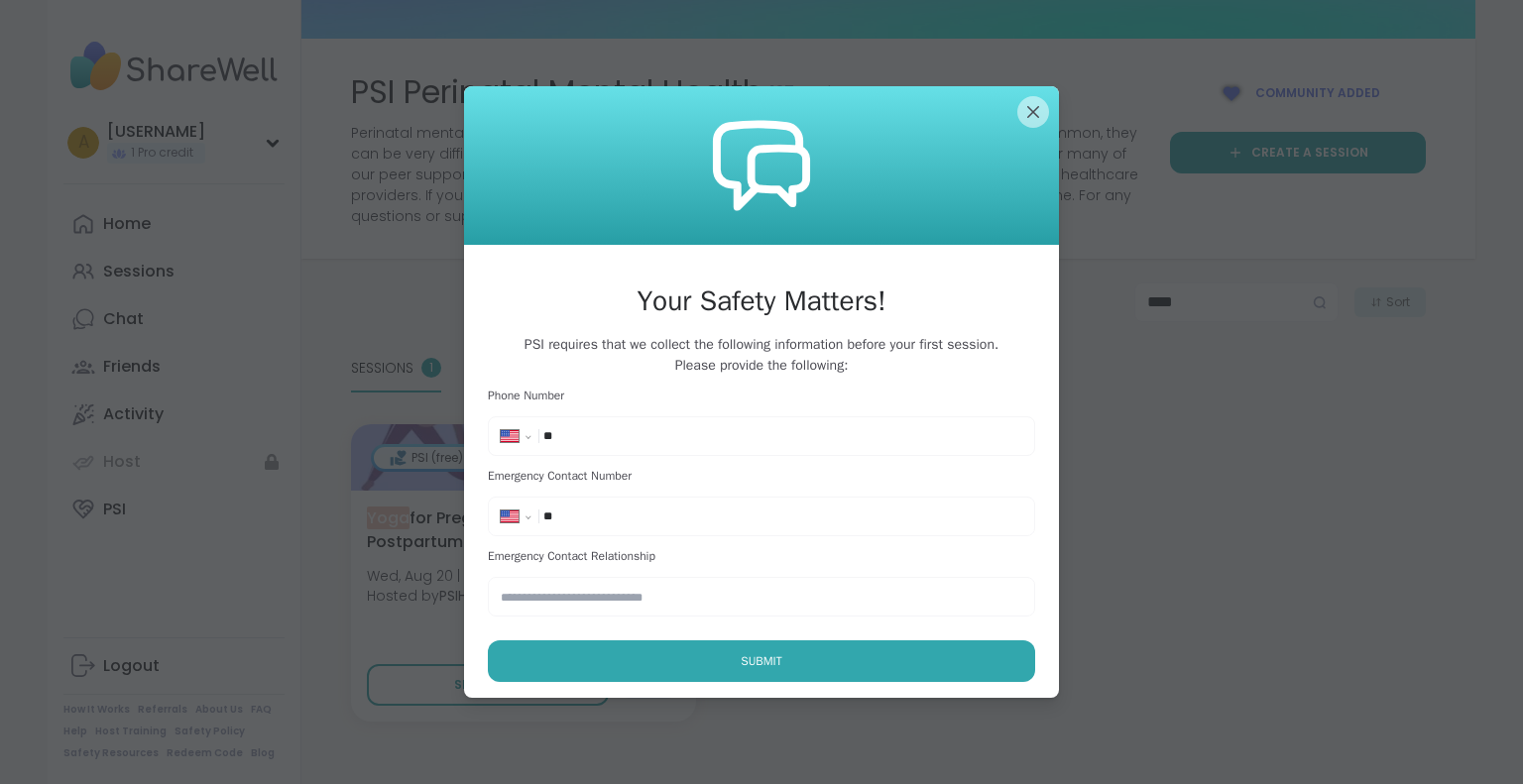 click on "**" at bounding box center (603, 436) 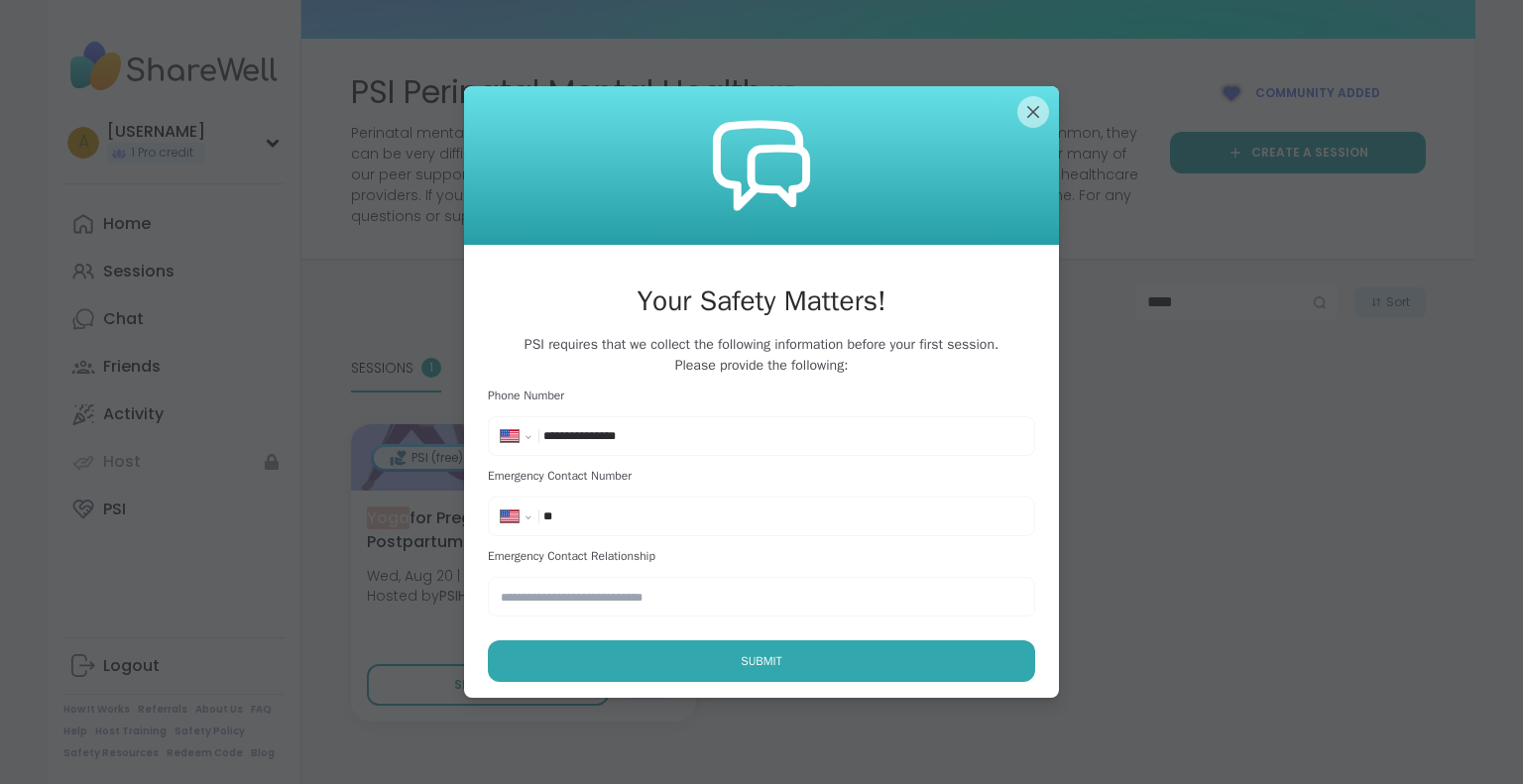type on "**********" 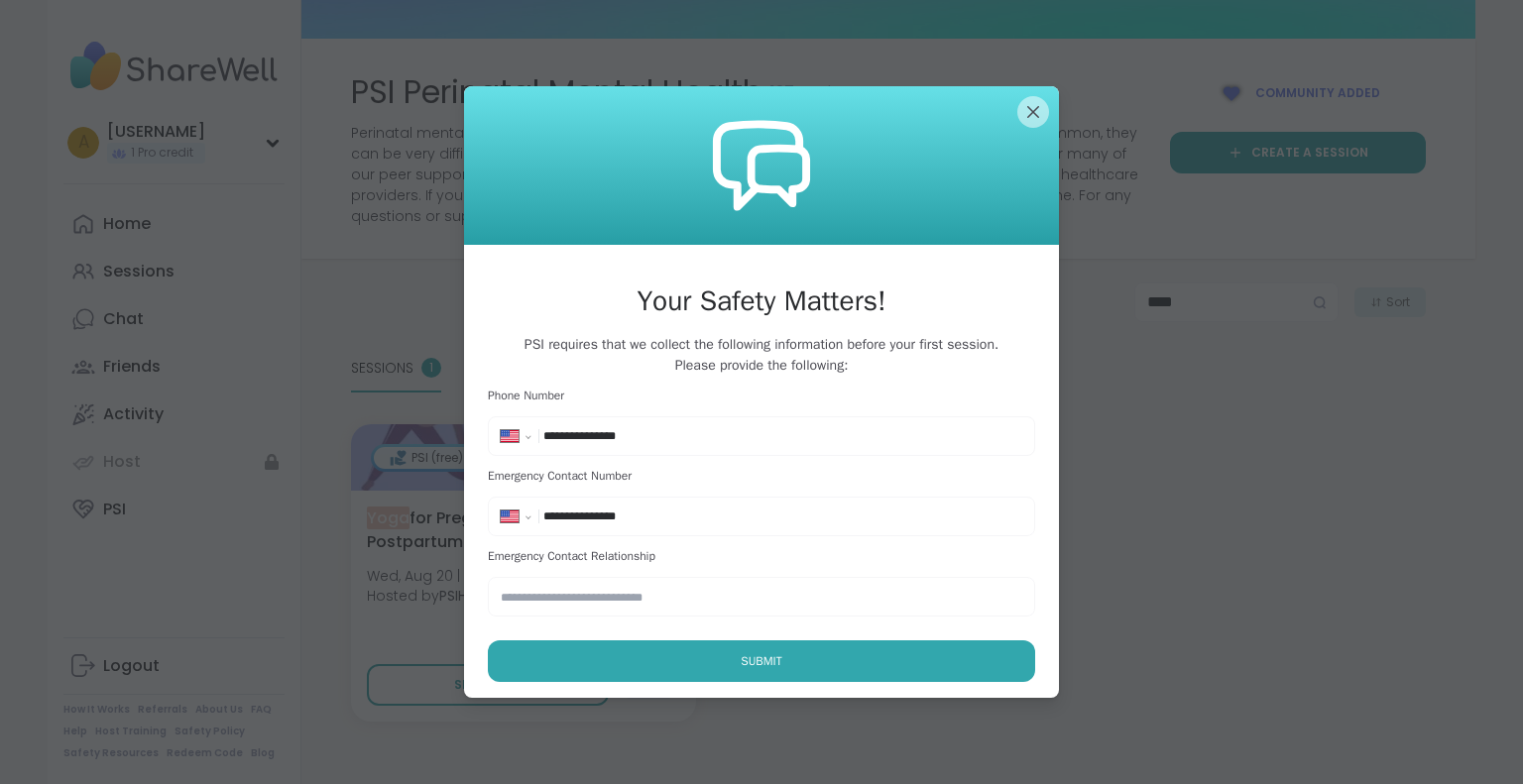 type on "**********" 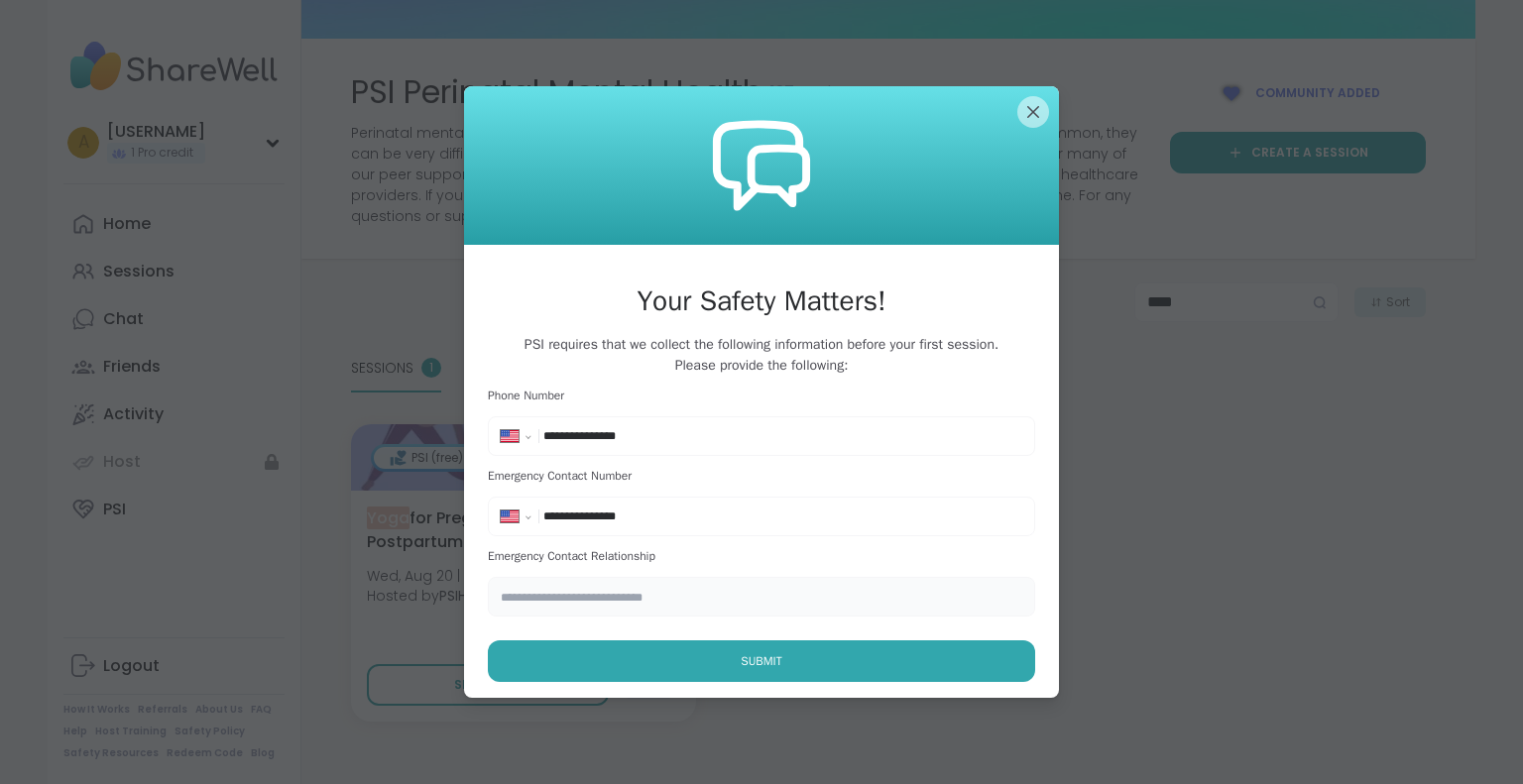 click at bounding box center (762, 597) 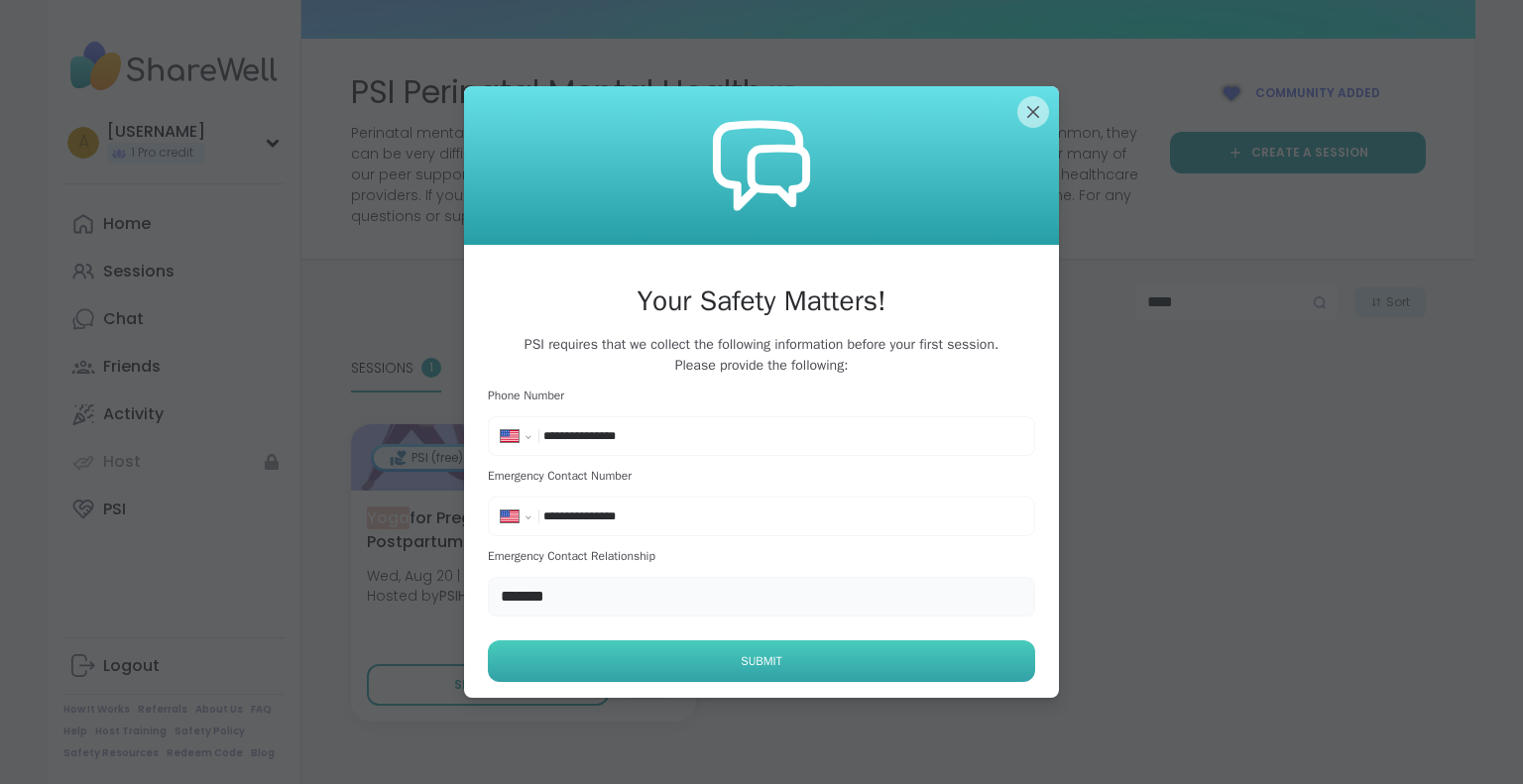 type on "*******" 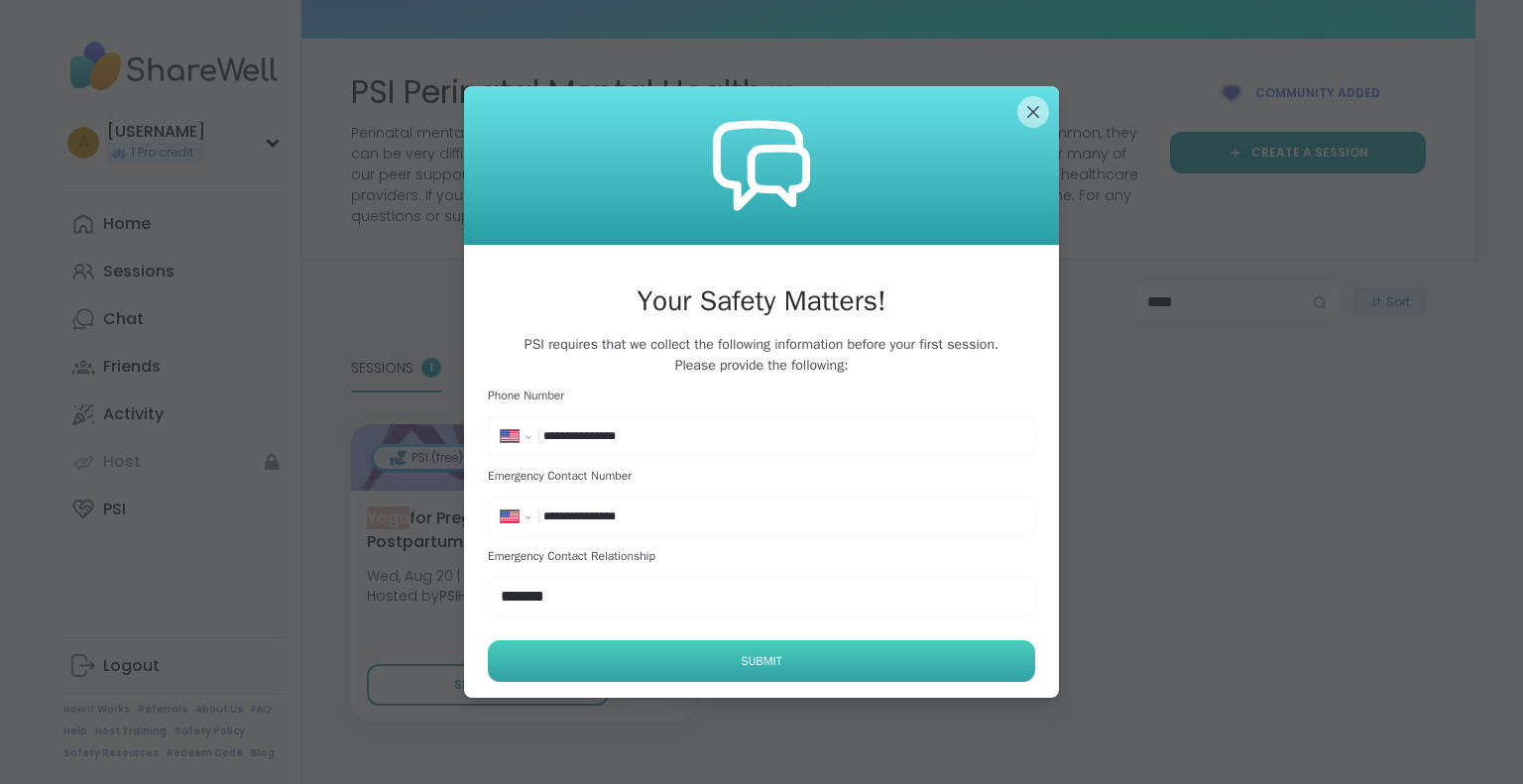 click on "Submit" at bounding box center [761, 661] 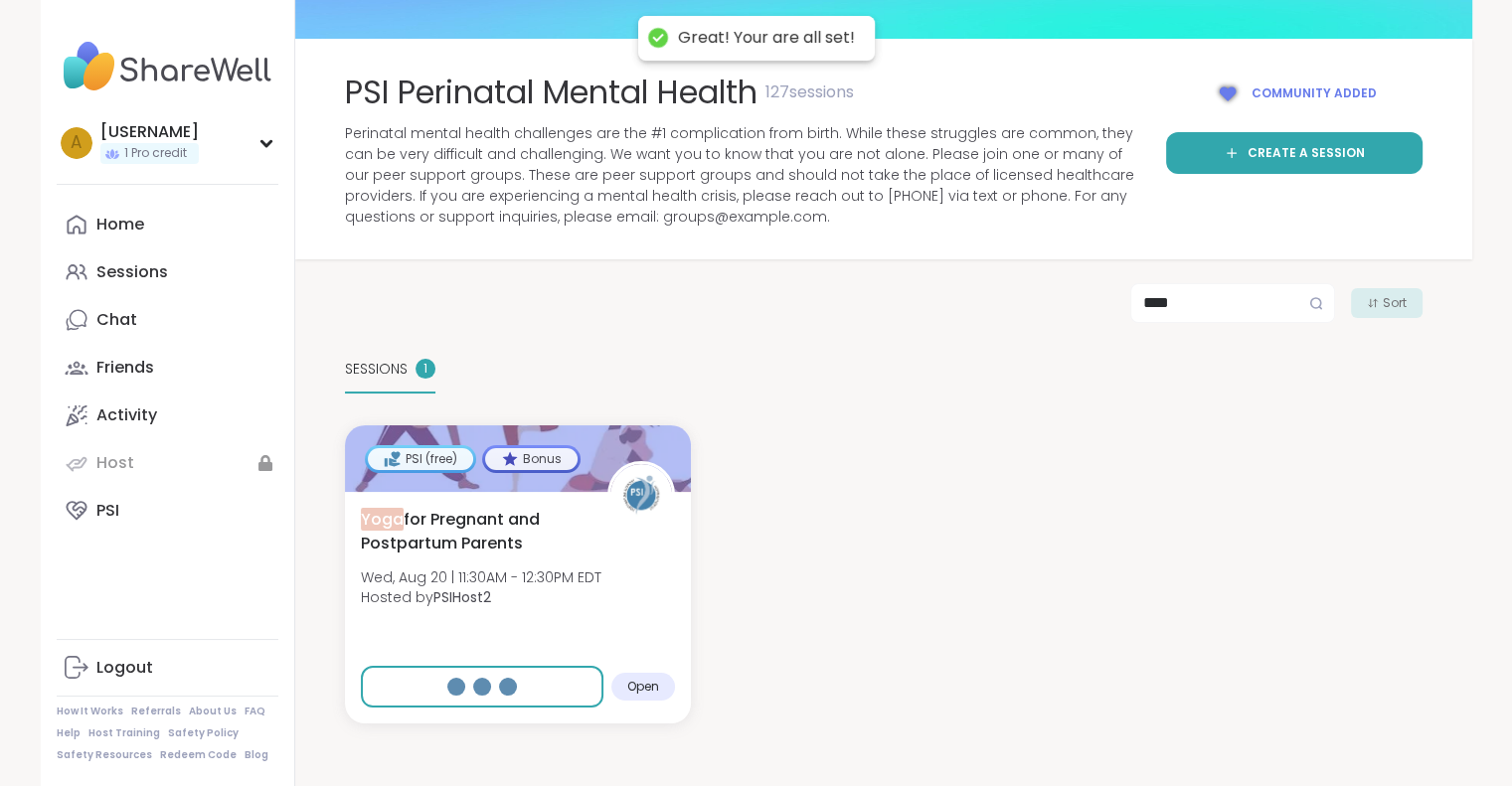 select on "**" 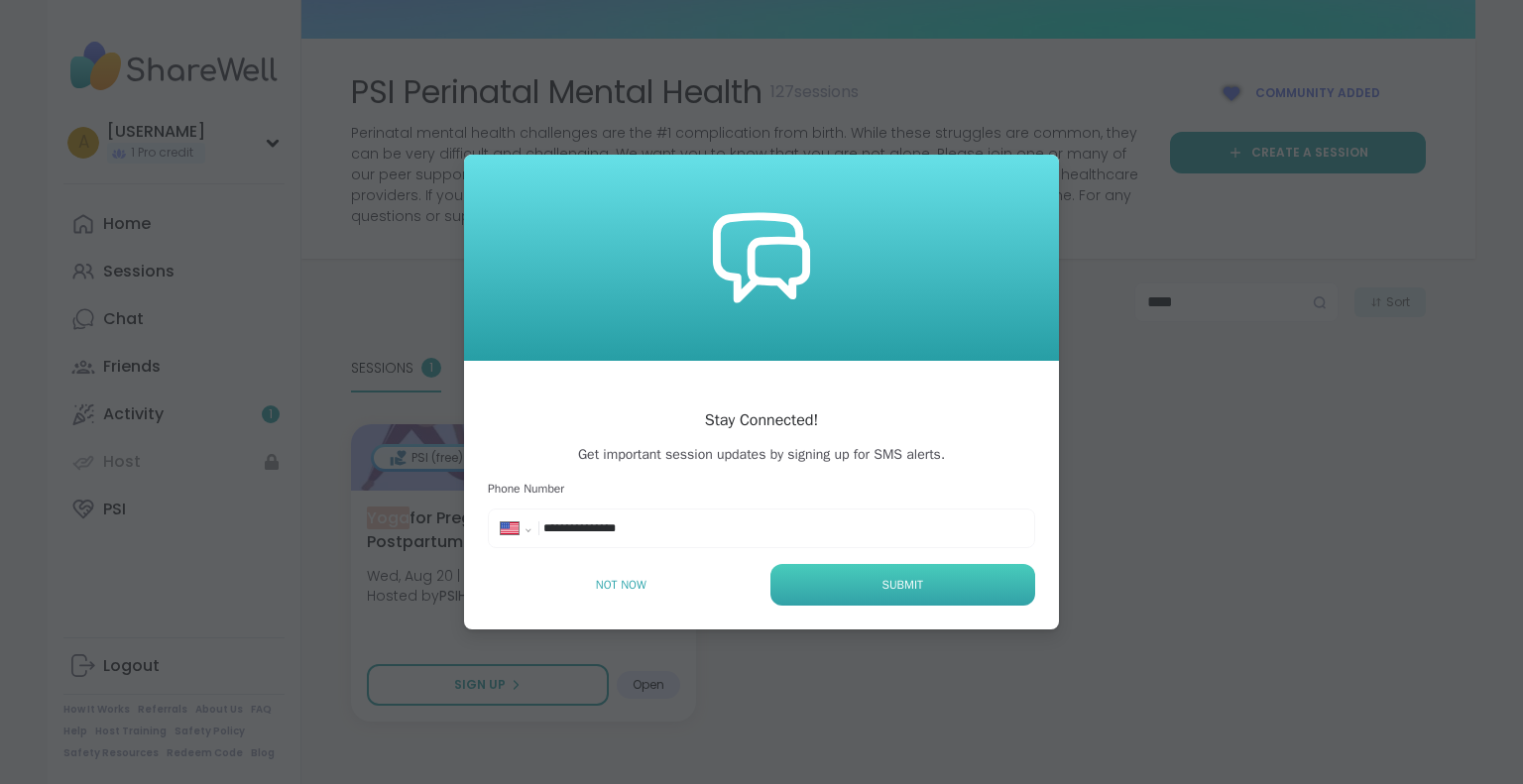 click on "Submit" at bounding box center [902, 585] 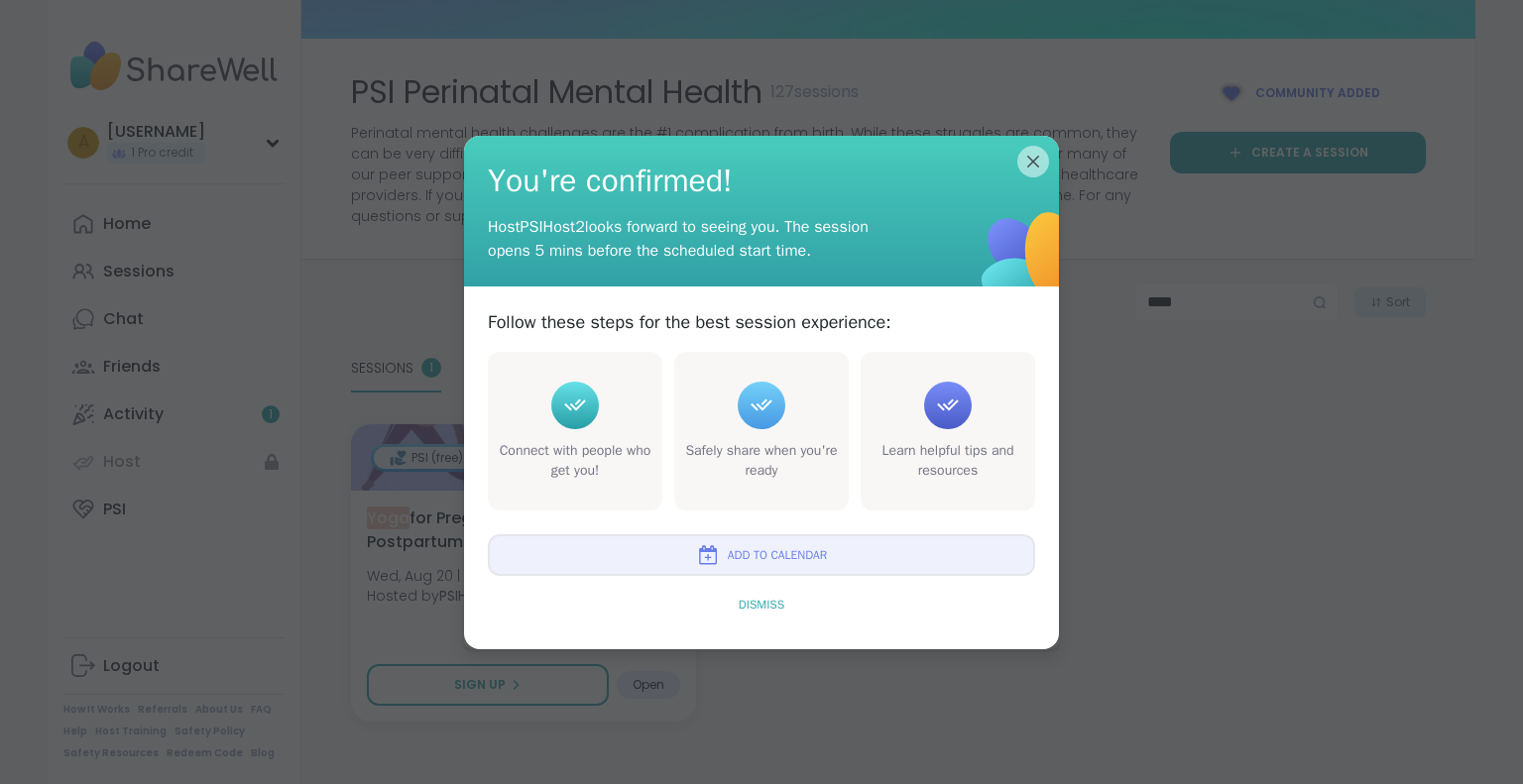 click on "Dismiss" at bounding box center (762, 605) 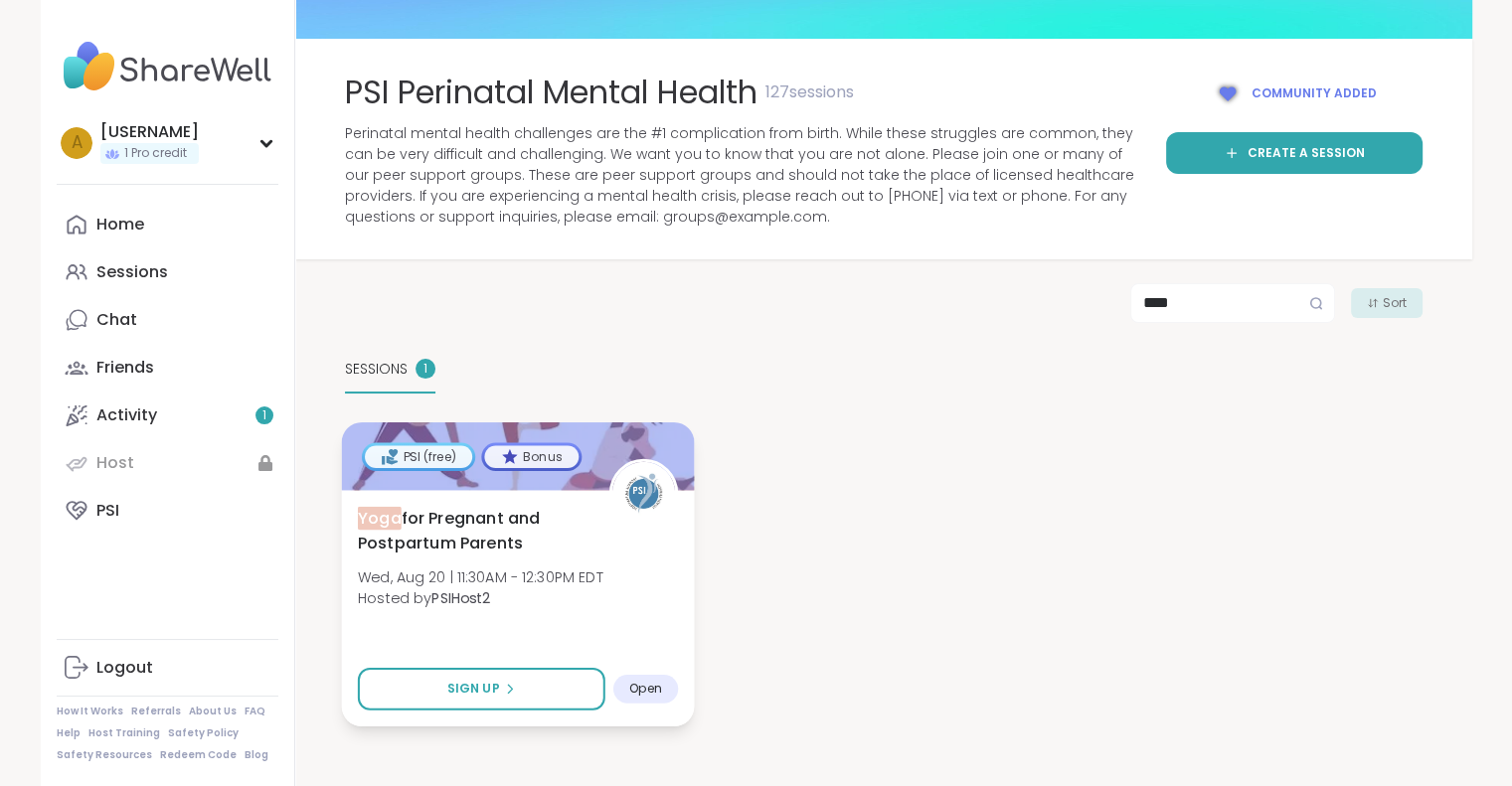 click on "Open" at bounding box center [645, 689] 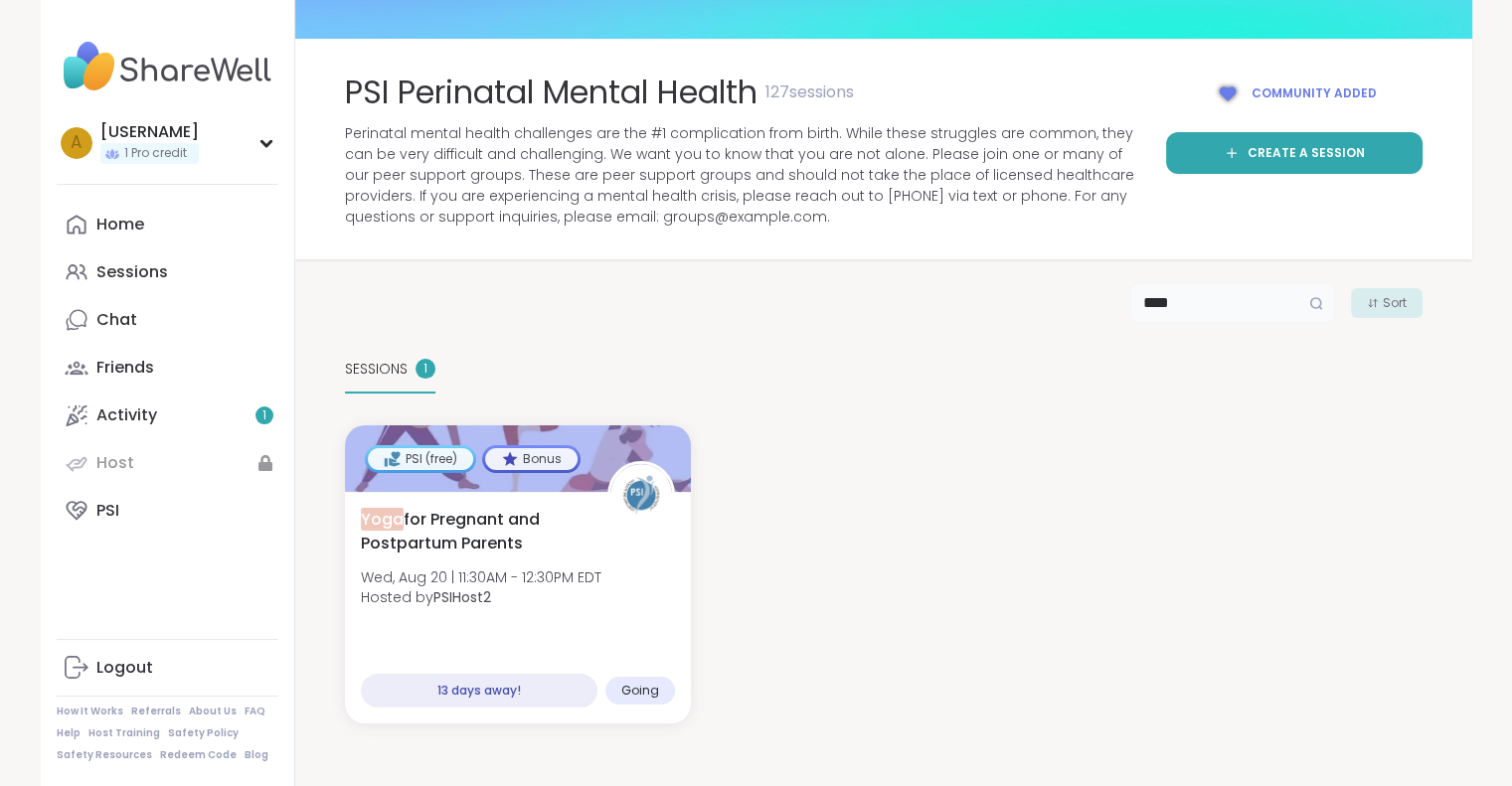 click on "****" at bounding box center [1233, 303] 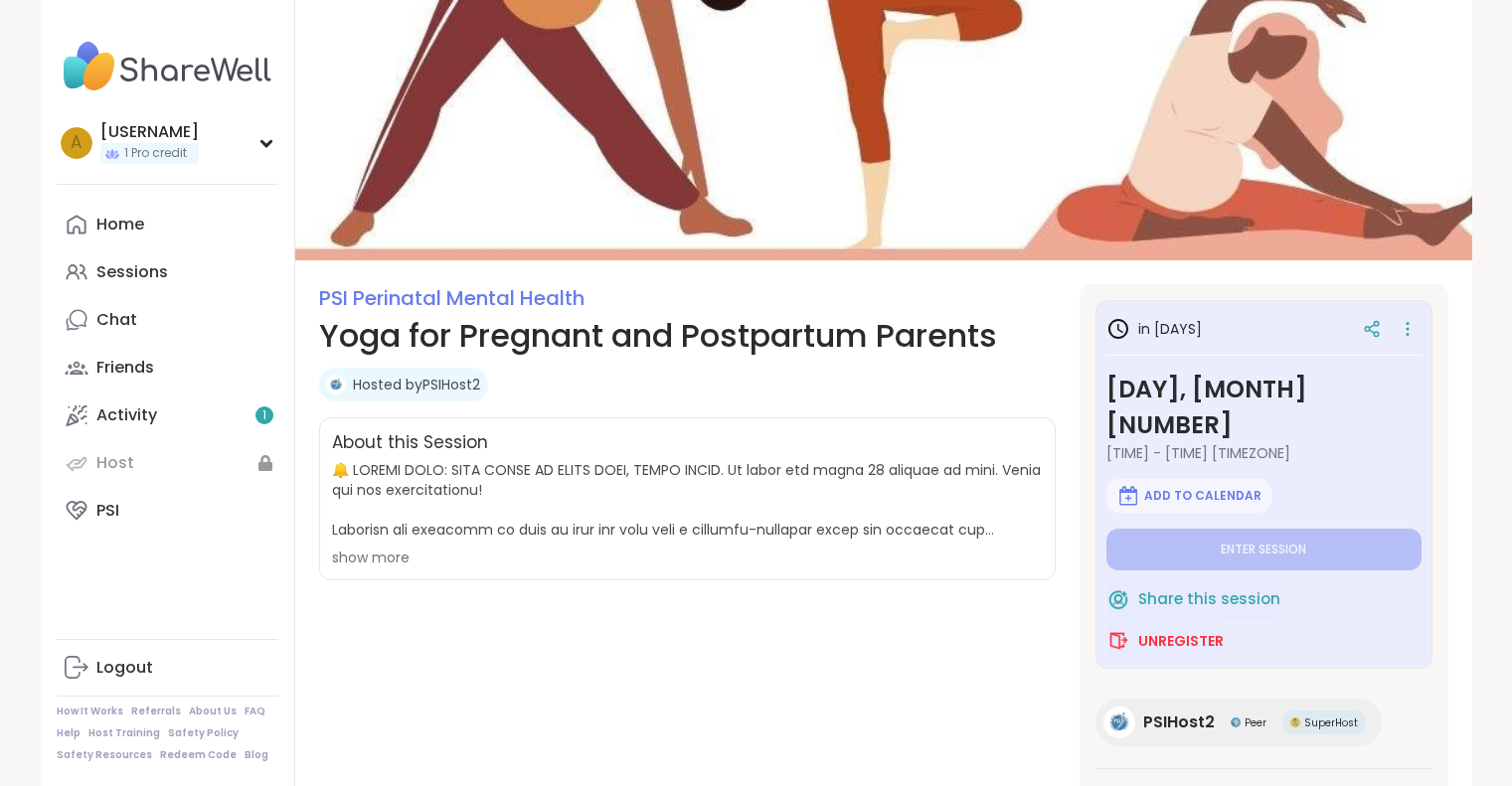 scroll, scrollTop: 0, scrollLeft: 0, axis: both 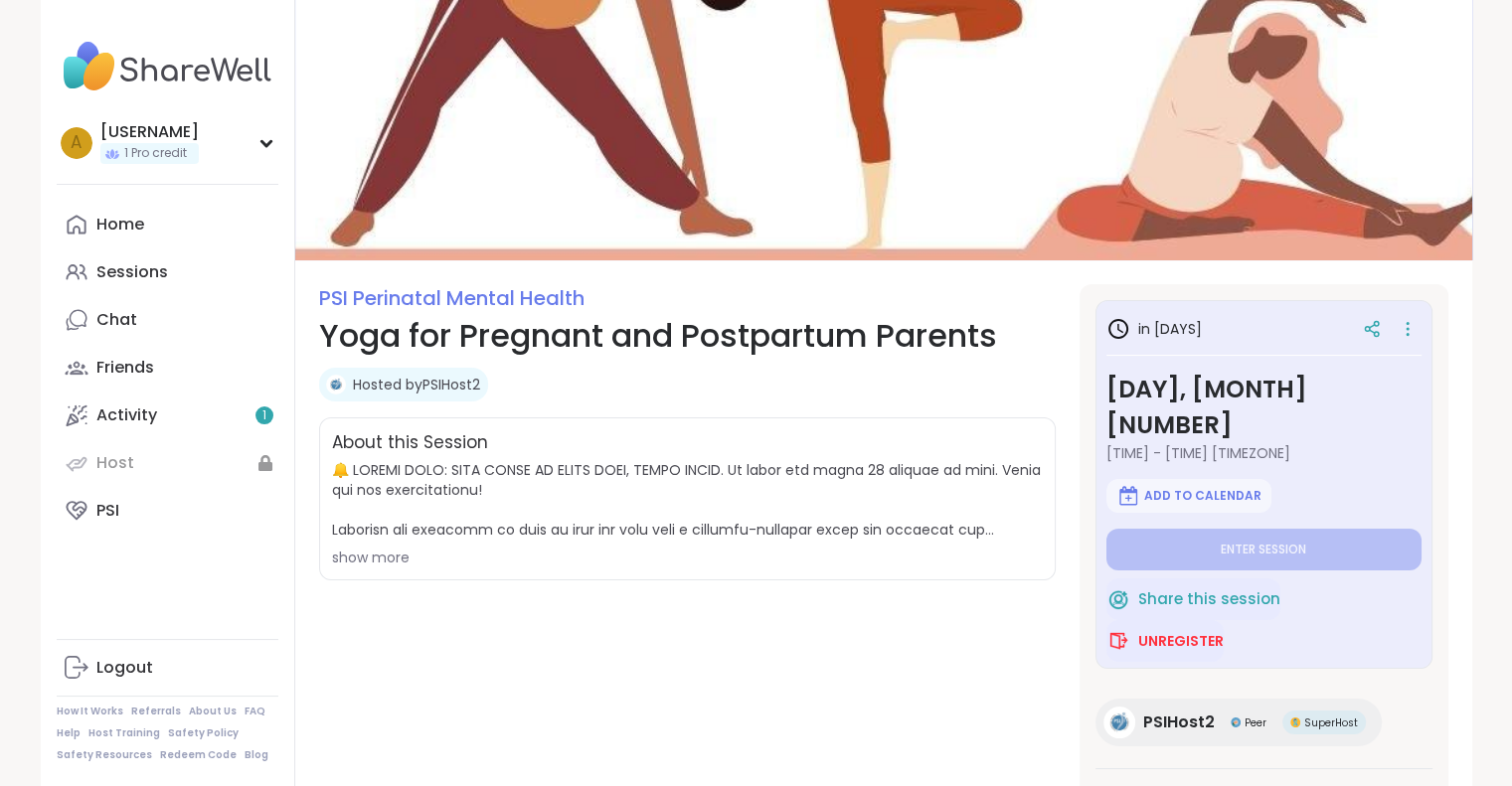 click on "show more" at bounding box center [687, 557] 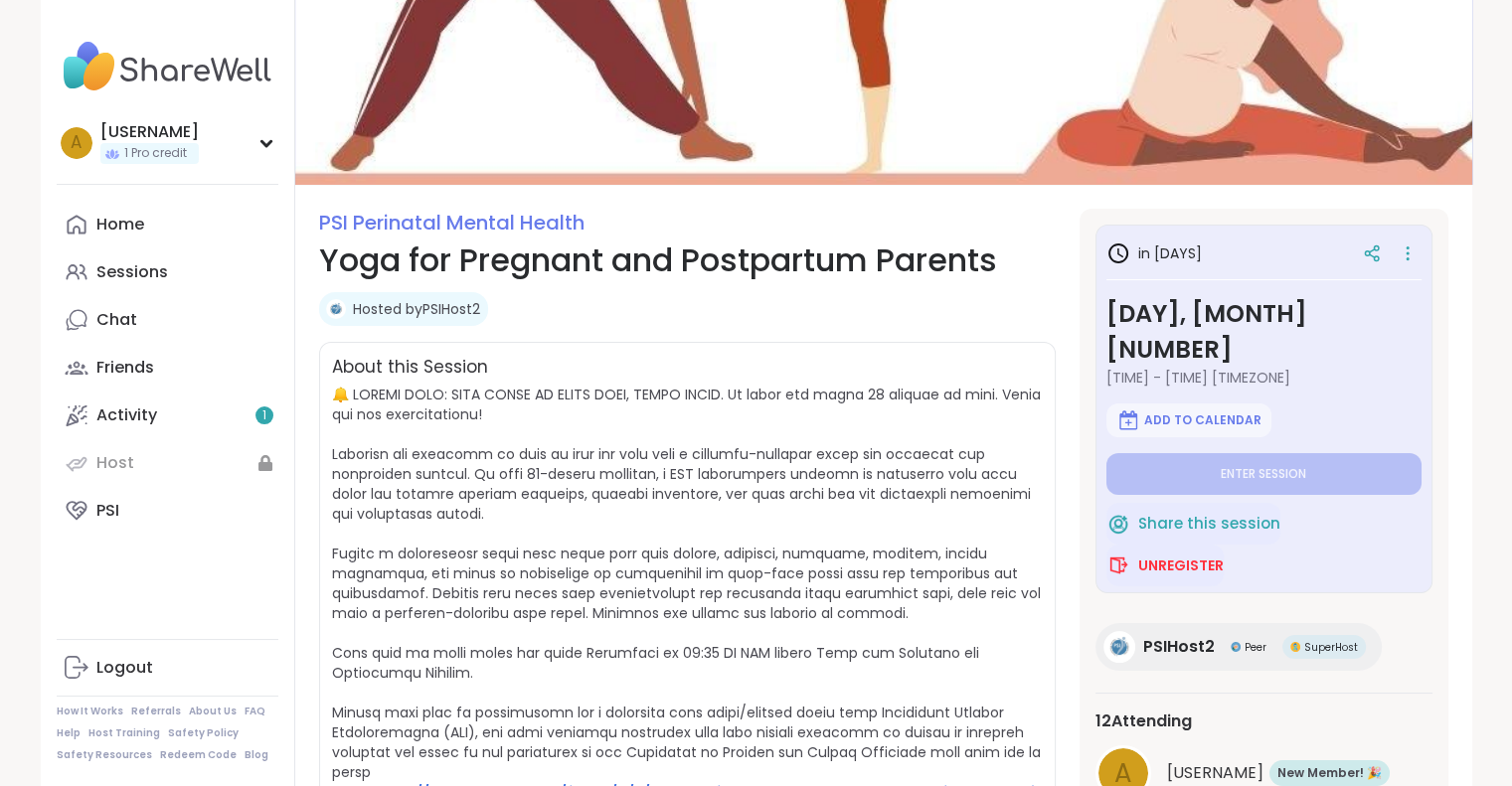 scroll, scrollTop: 0, scrollLeft: 0, axis: both 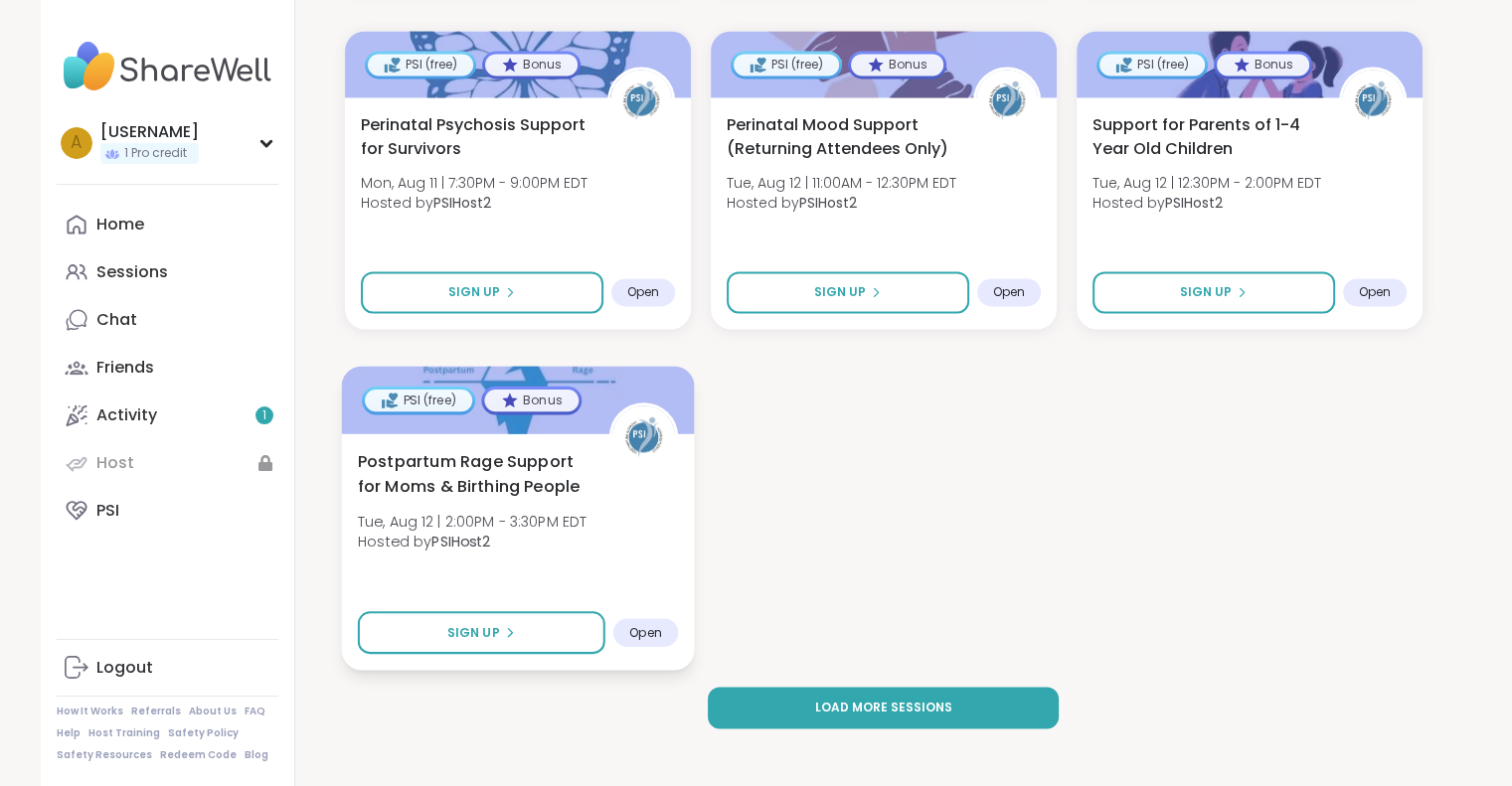 click on "Open" at bounding box center [645, 632] 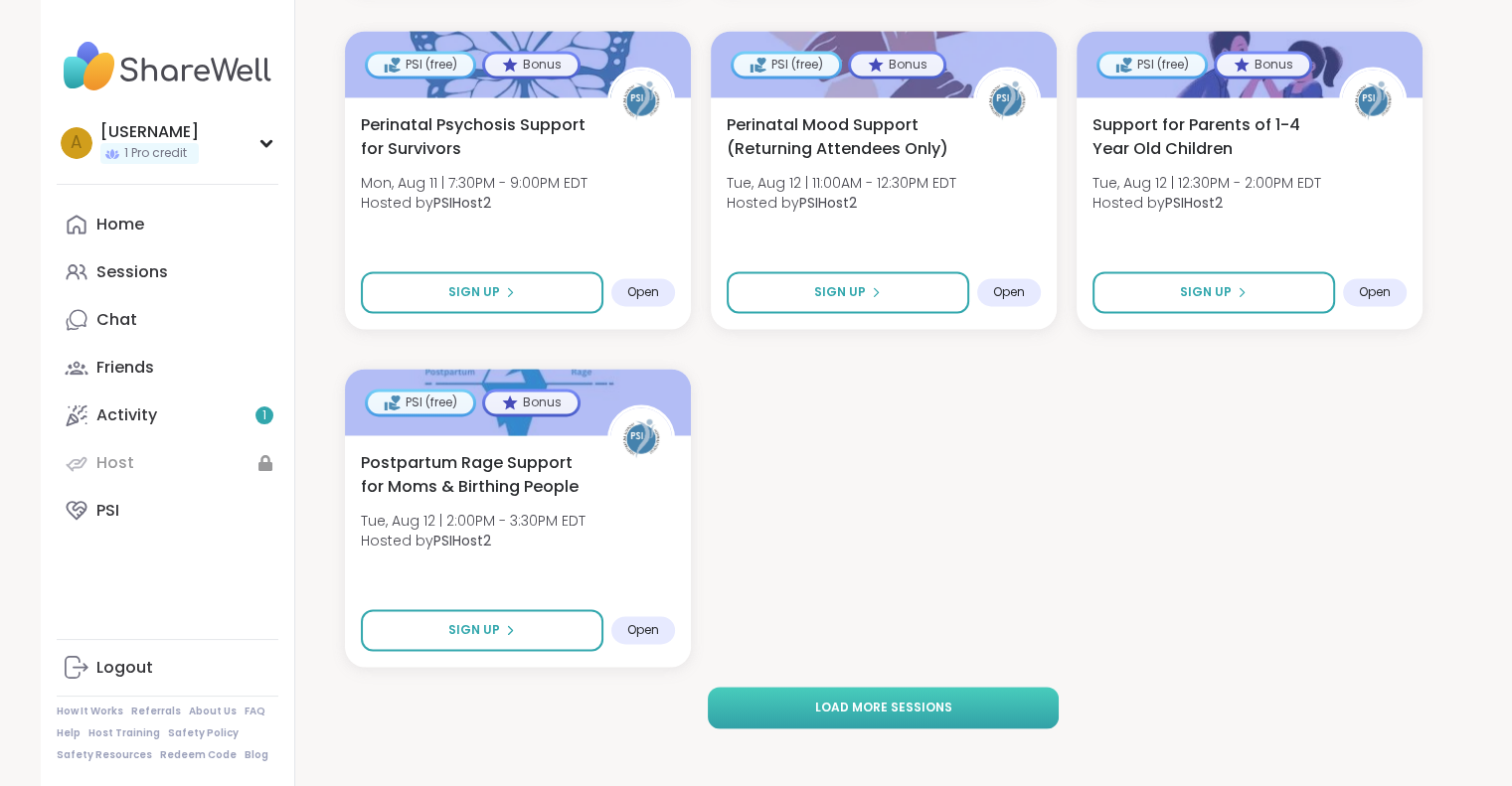 click on "Load more sessions" at bounding box center [883, 707] 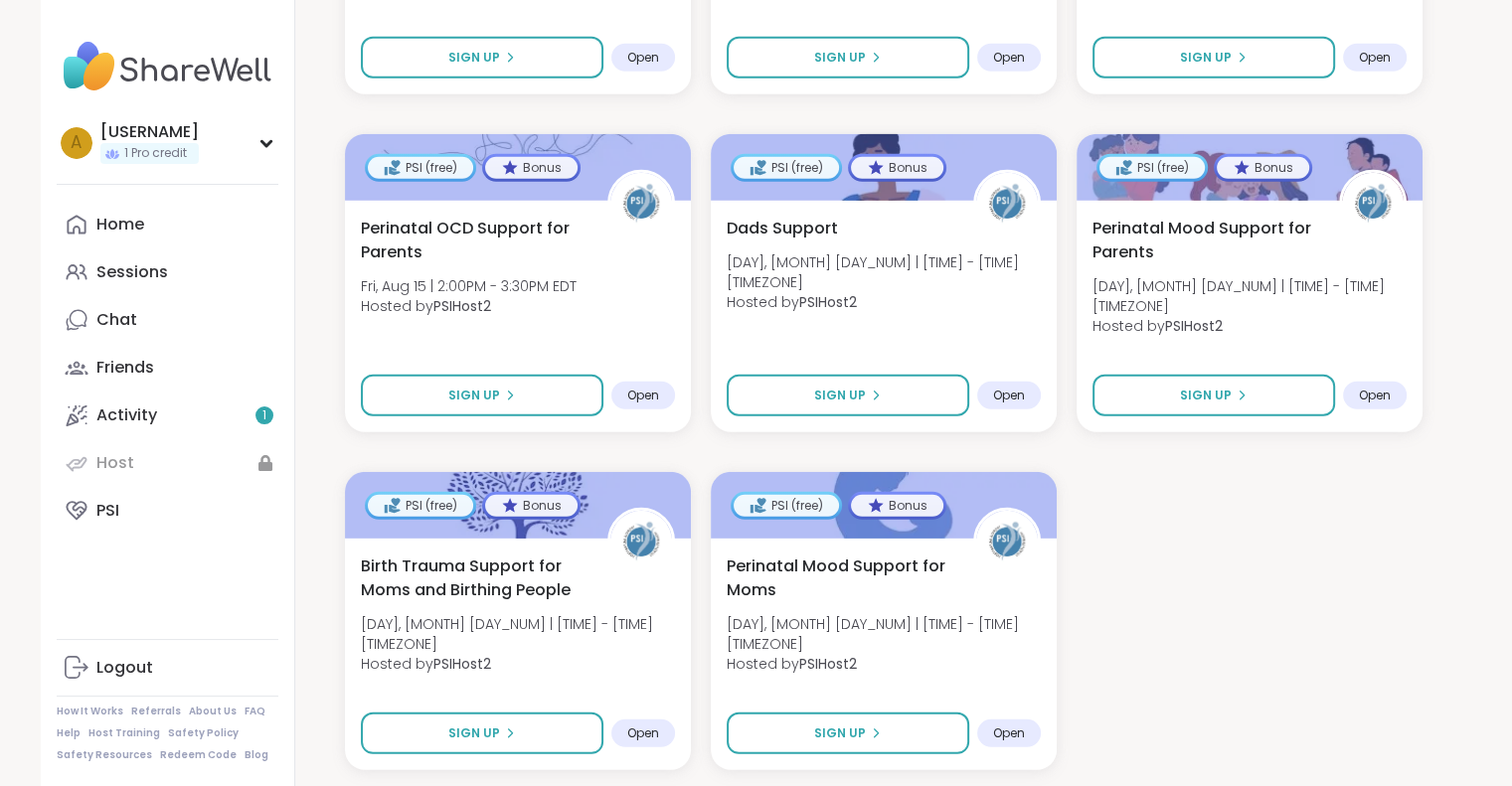 scroll, scrollTop: 5538, scrollLeft: 0, axis: vertical 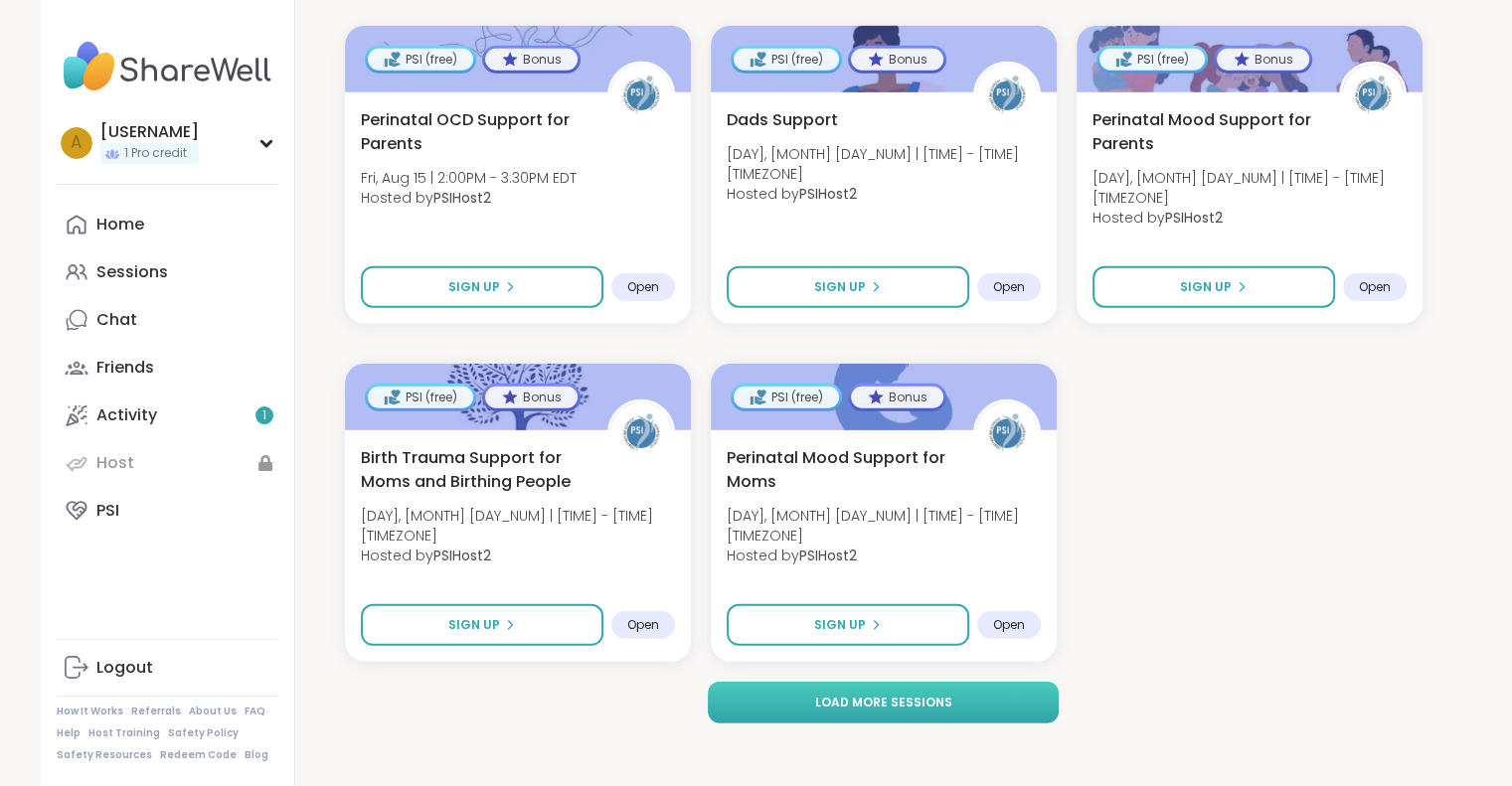 click on "Load more sessions" at bounding box center (883, 703) 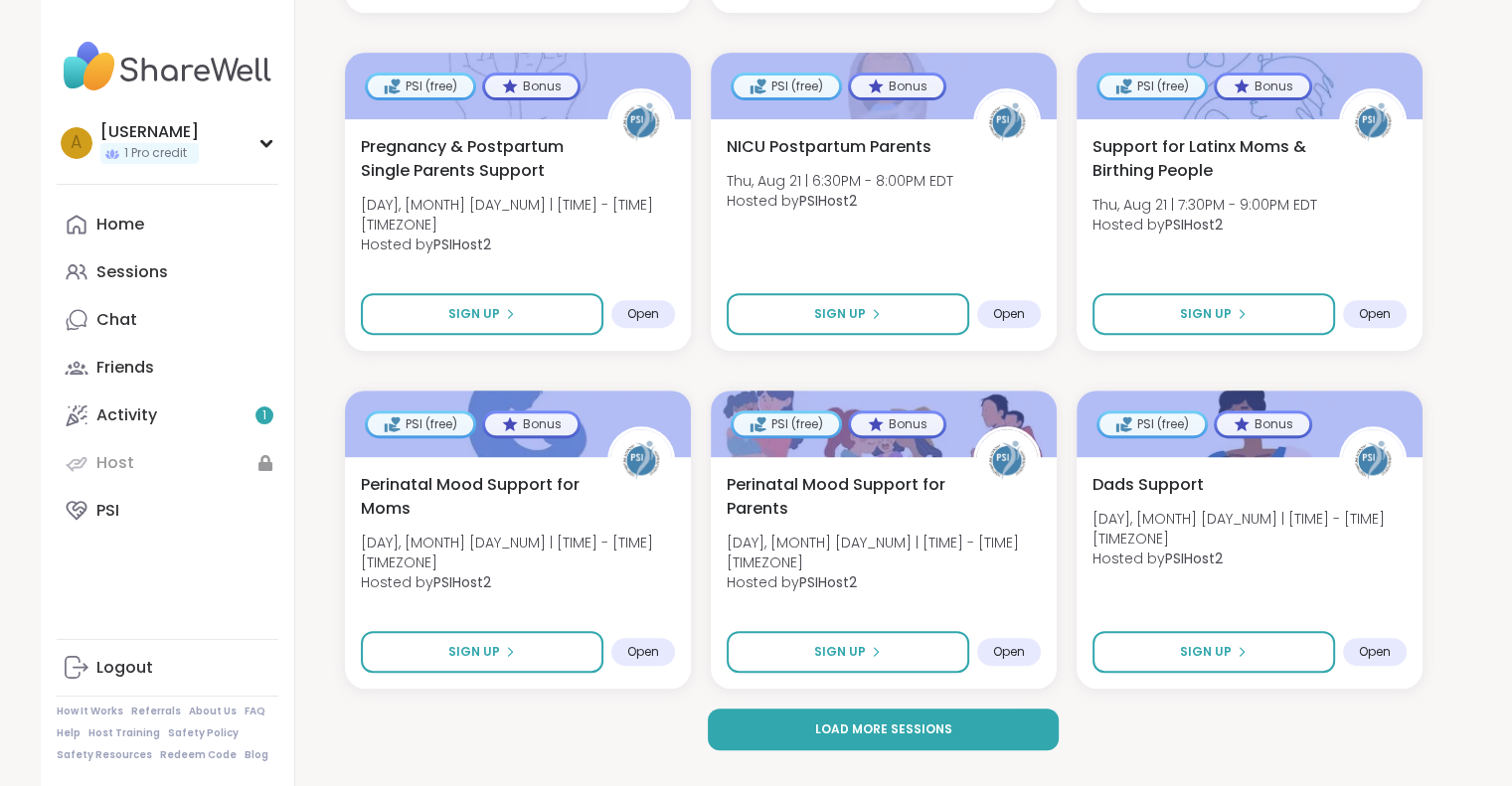 scroll, scrollTop: 8213, scrollLeft: 0, axis: vertical 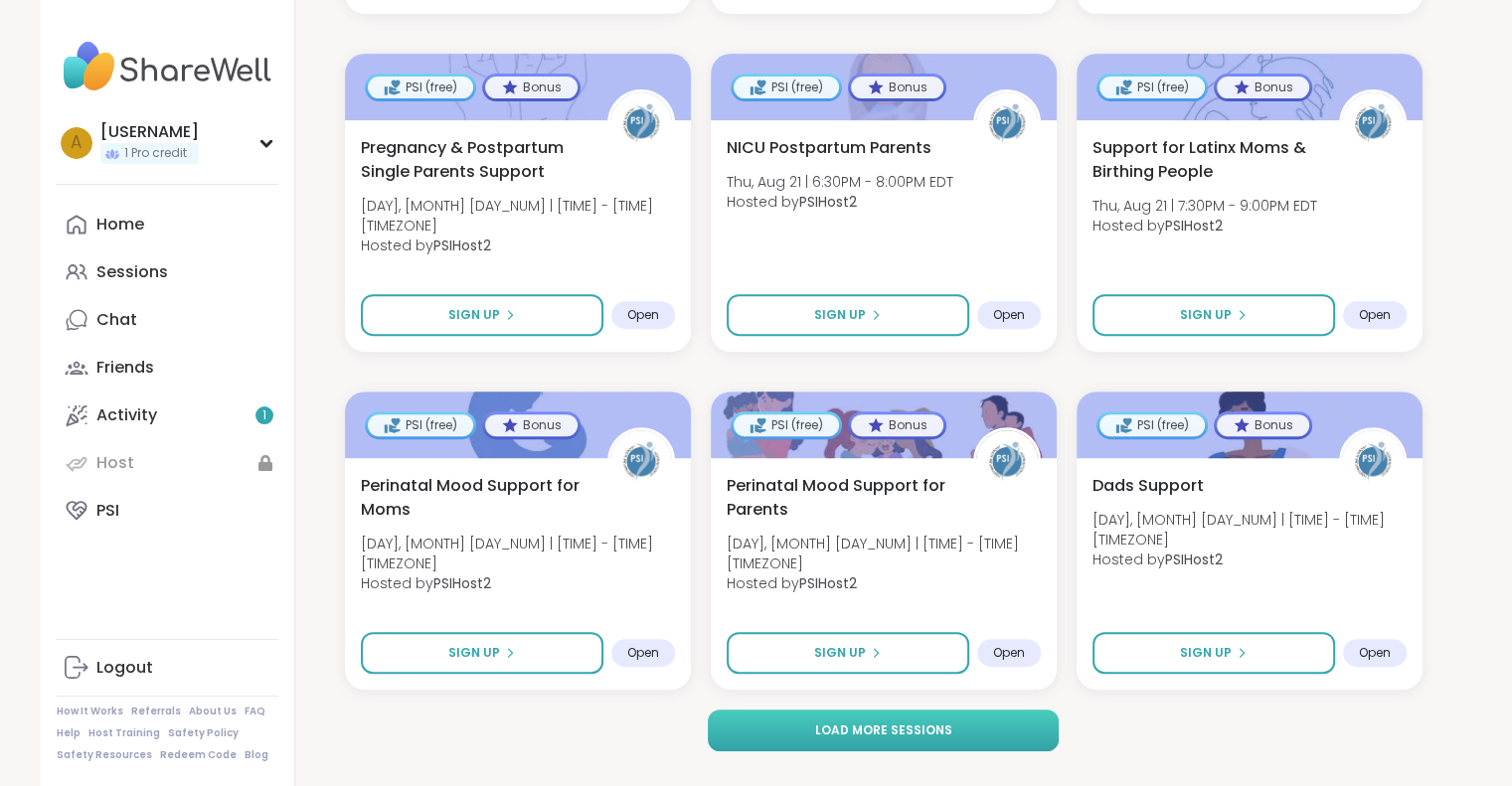 click on "Load more sessions" at bounding box center [883, 730] 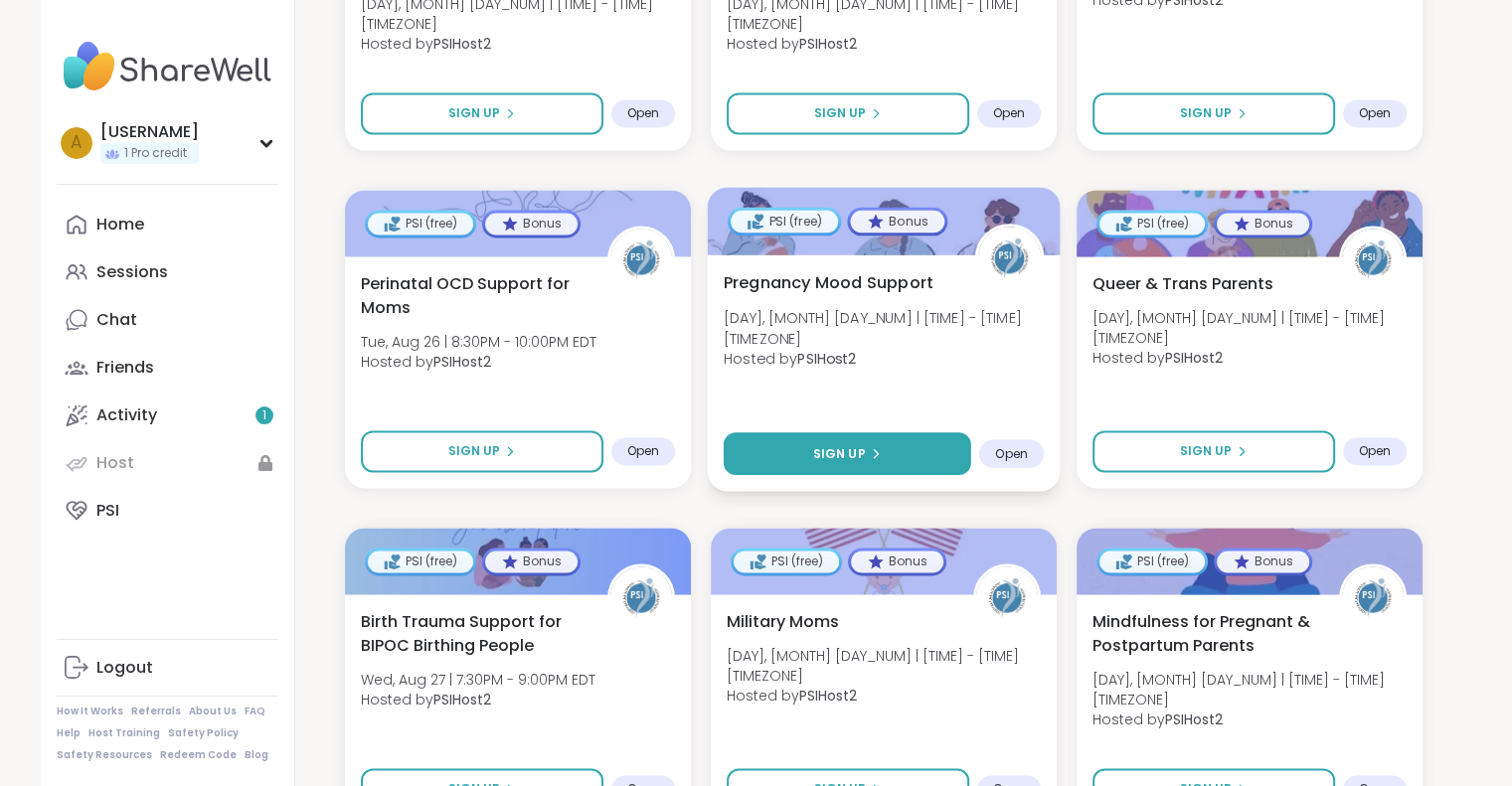 scroll, scrollTop: 10473, scrollLeft: 0, axis: vertical 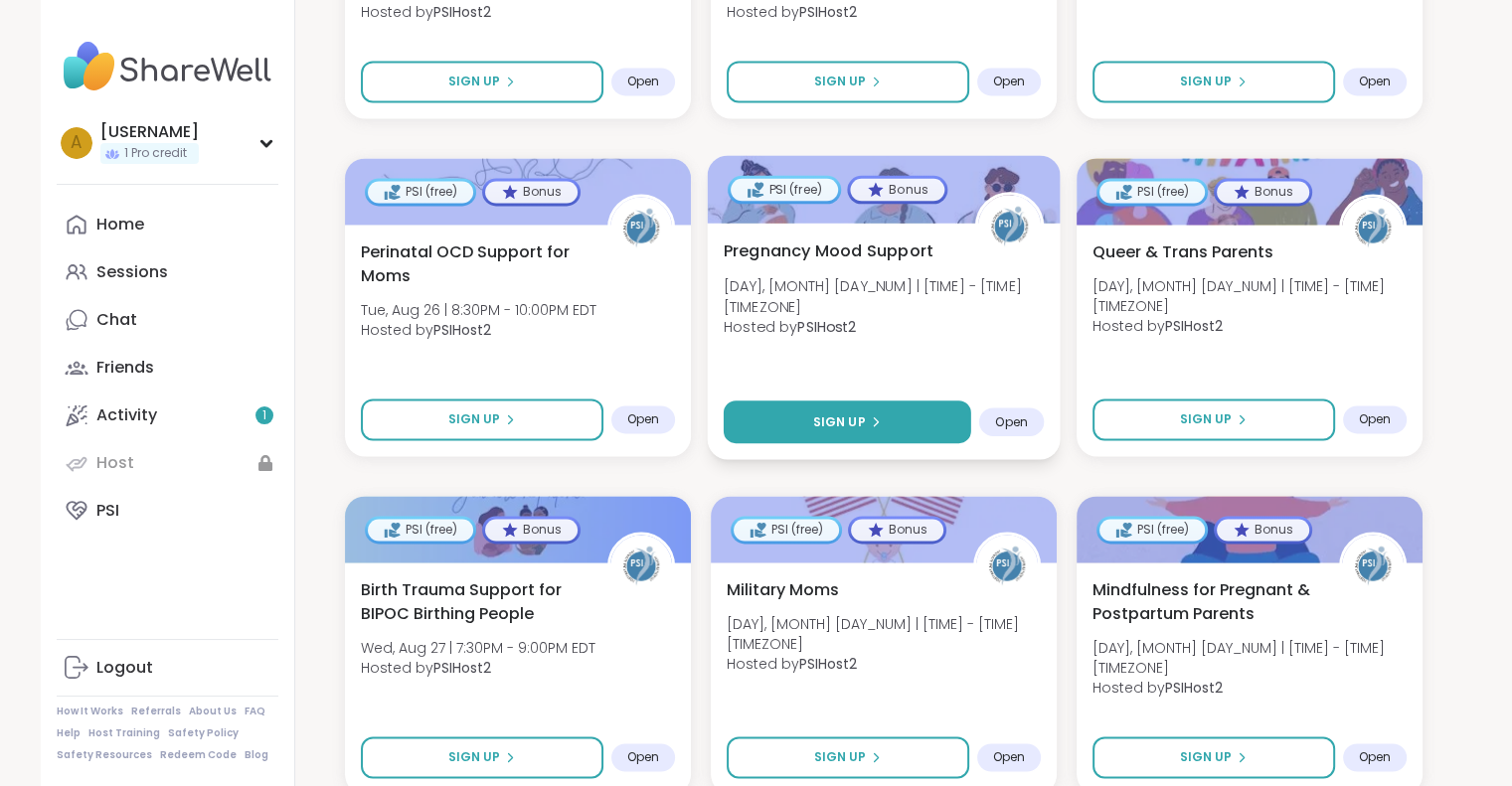 click on "Sign Up" at bounding box center (846, 421) 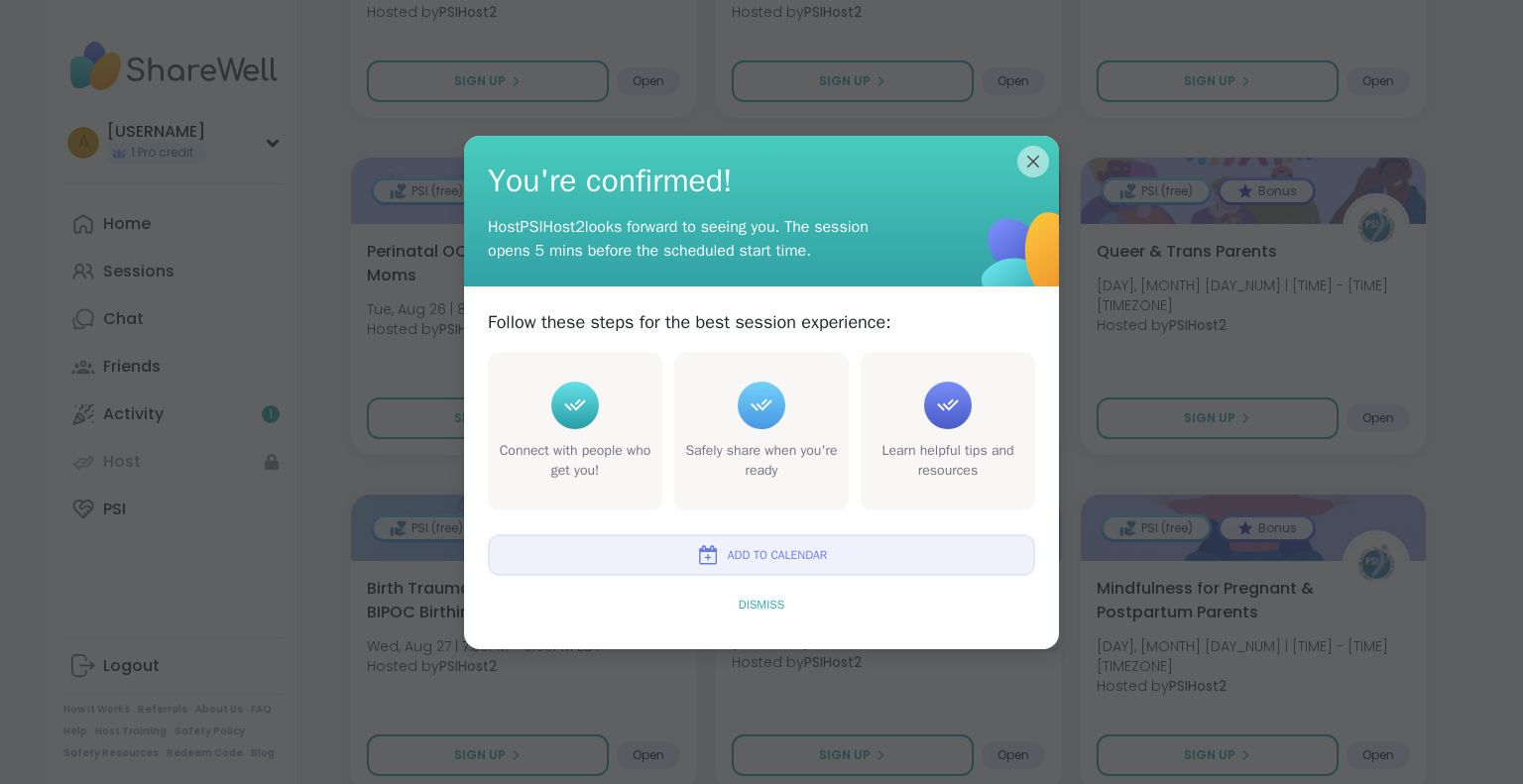 click on "Dismiss" at bounding box center (762, 605) 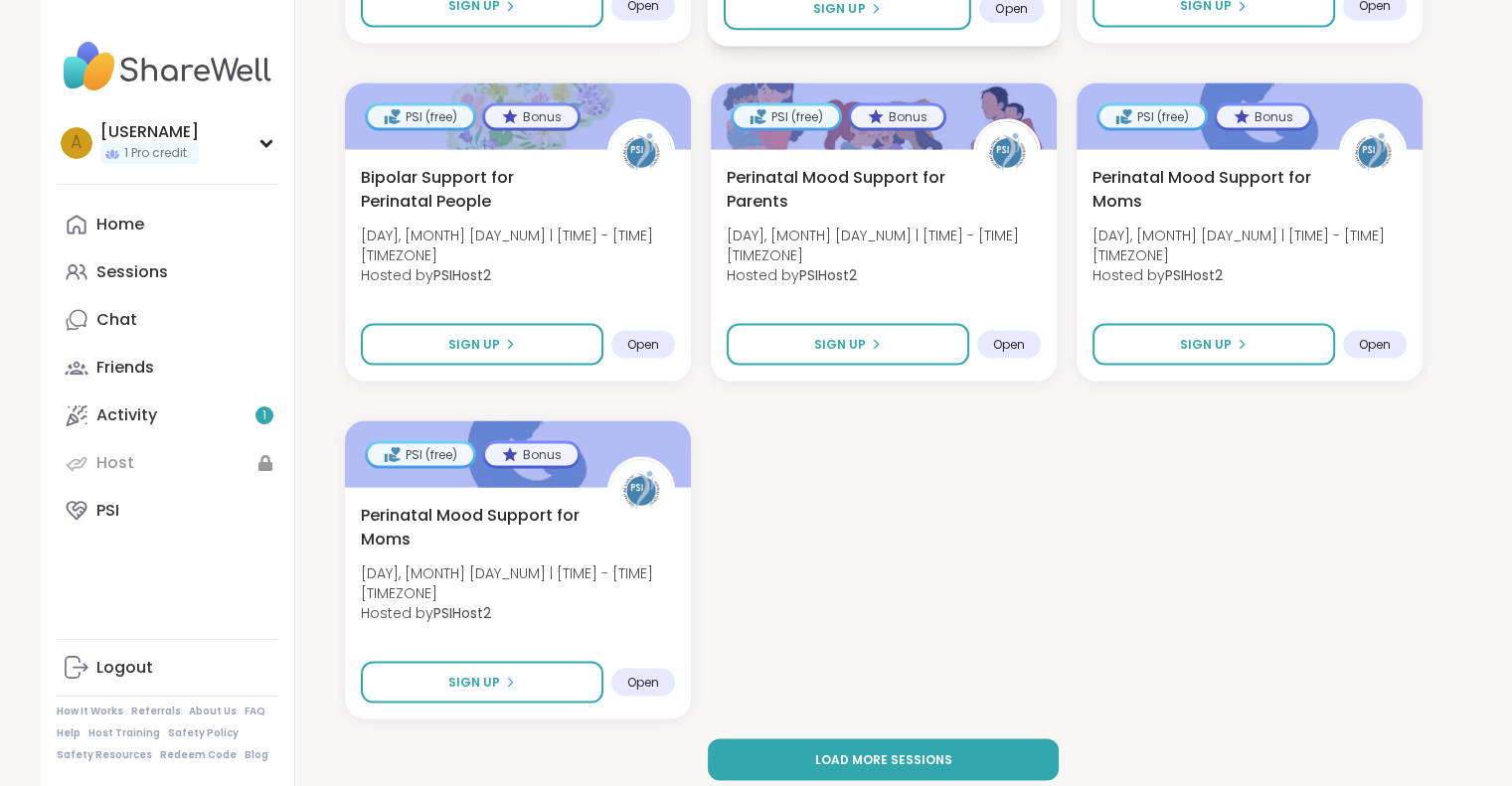 scroll, scrollTop: 11281, scrollLeft: 0, axis: vertical 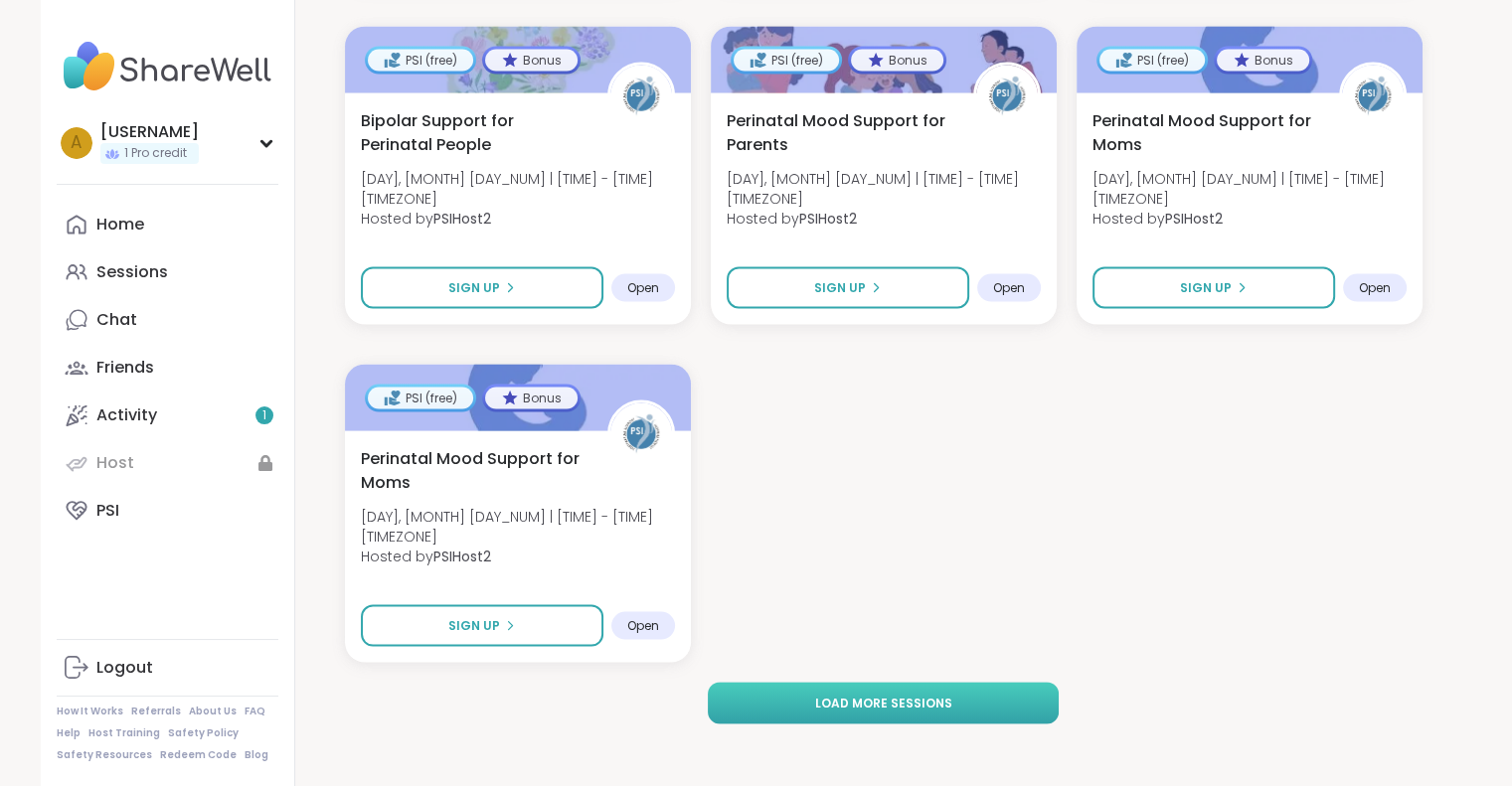 click on "Load more sessions" at bounding box center [883, 703] 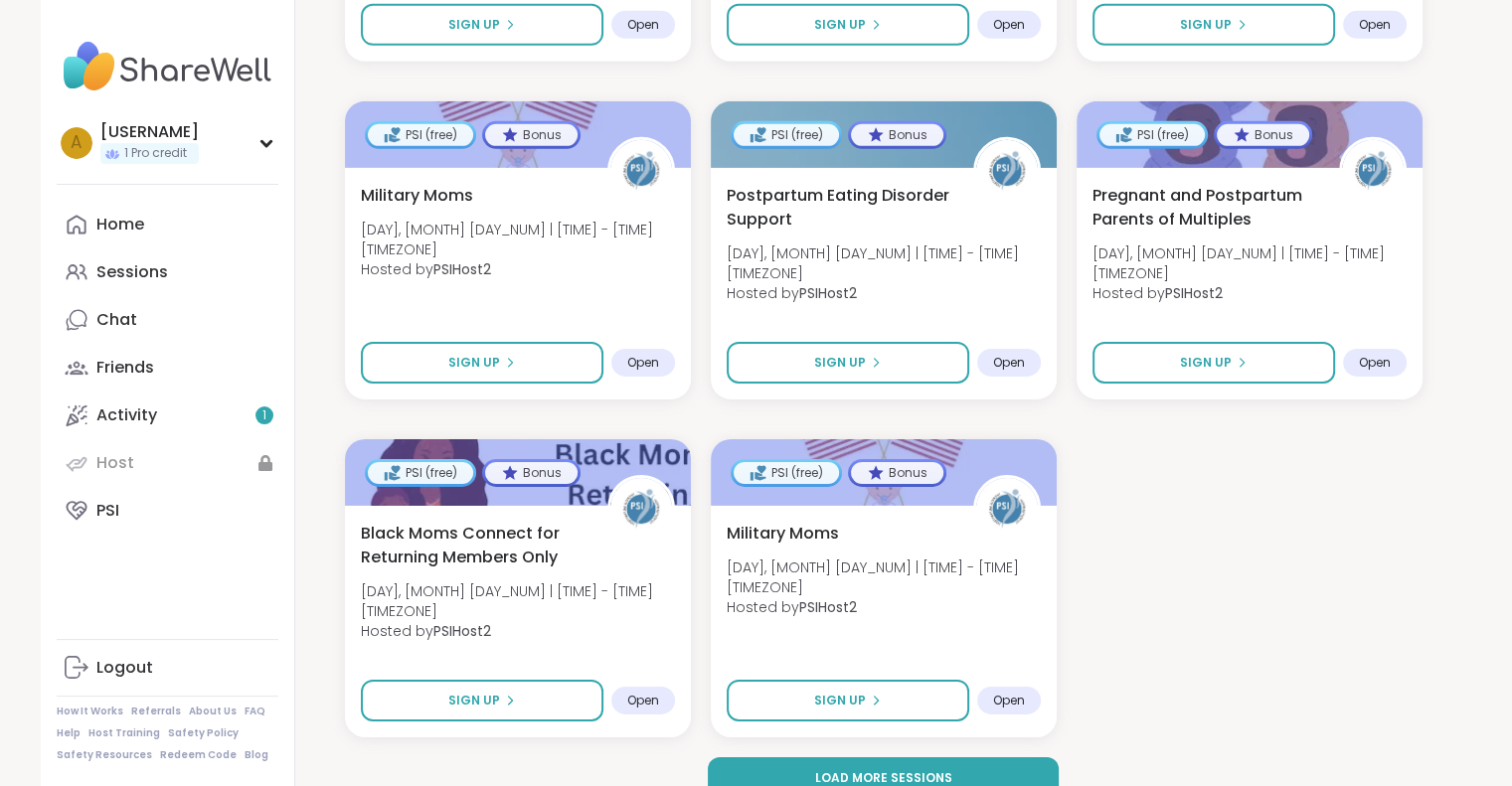 scroll, scrollTop: 13931, scrollLeft: 0, axis: vertical 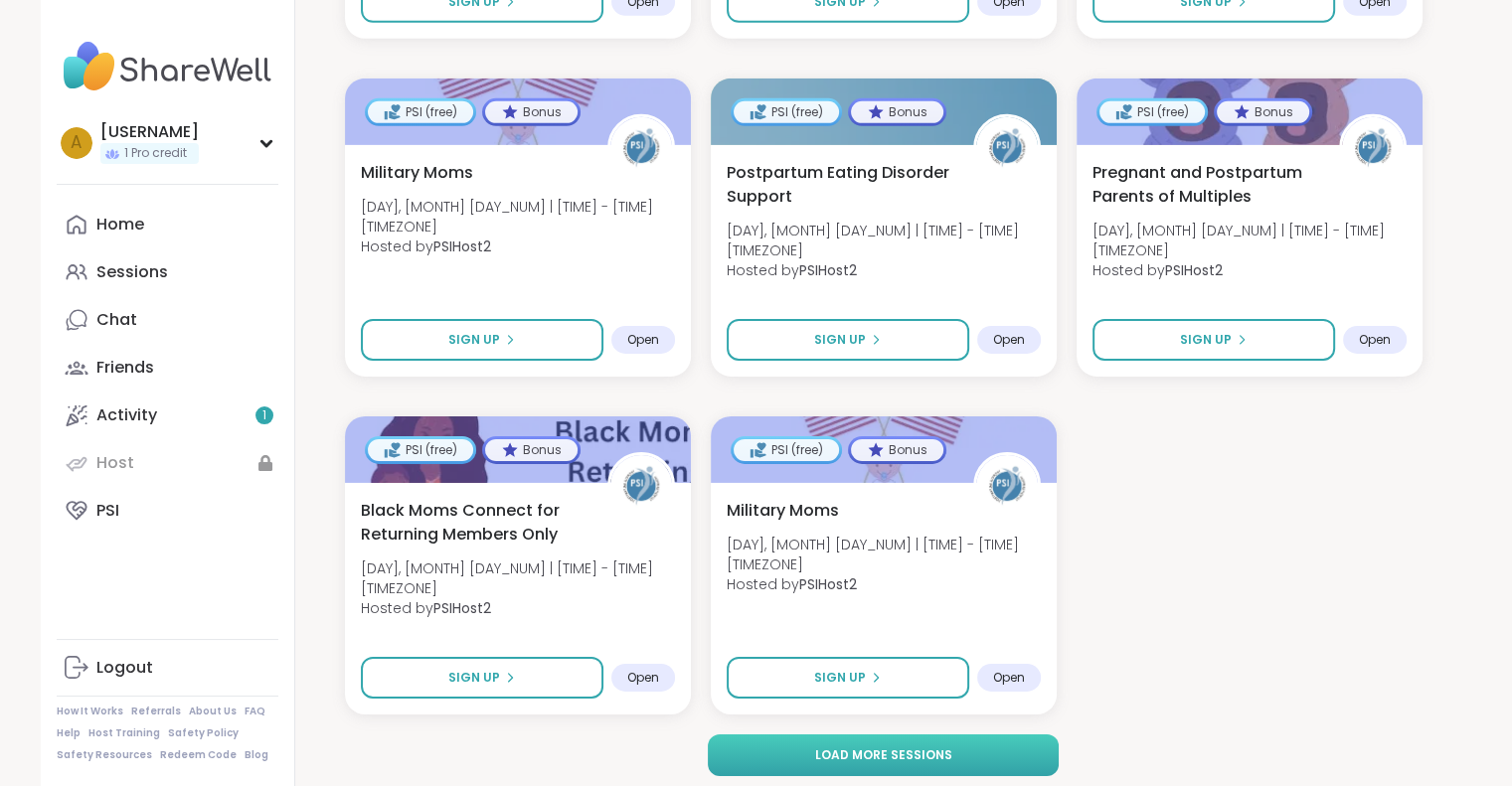 click on "Load more sessions" at bounding box center (883, 755) 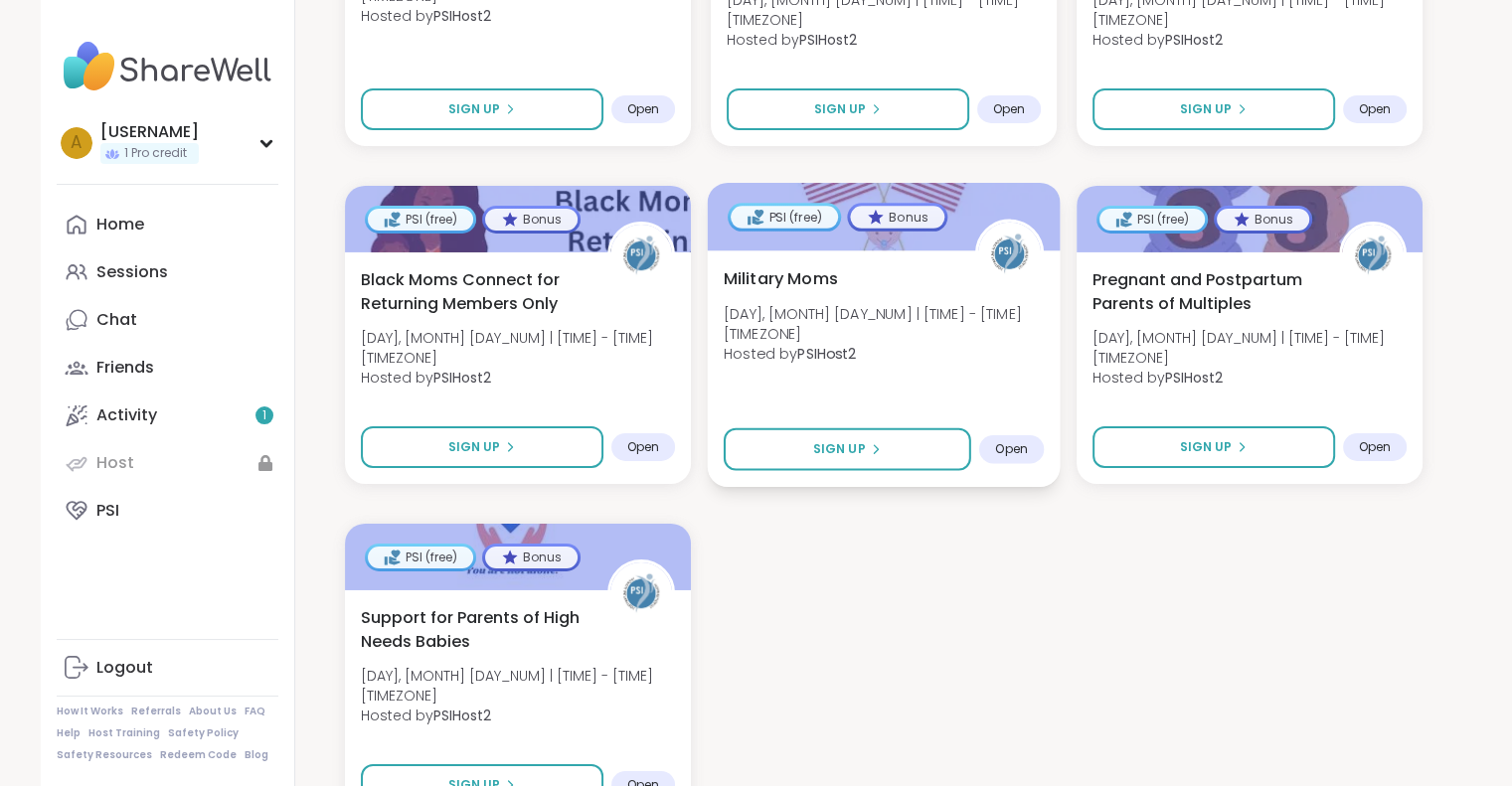 scroll, scrollTop: 14260, scrollLeft: 0, axis: vertical 